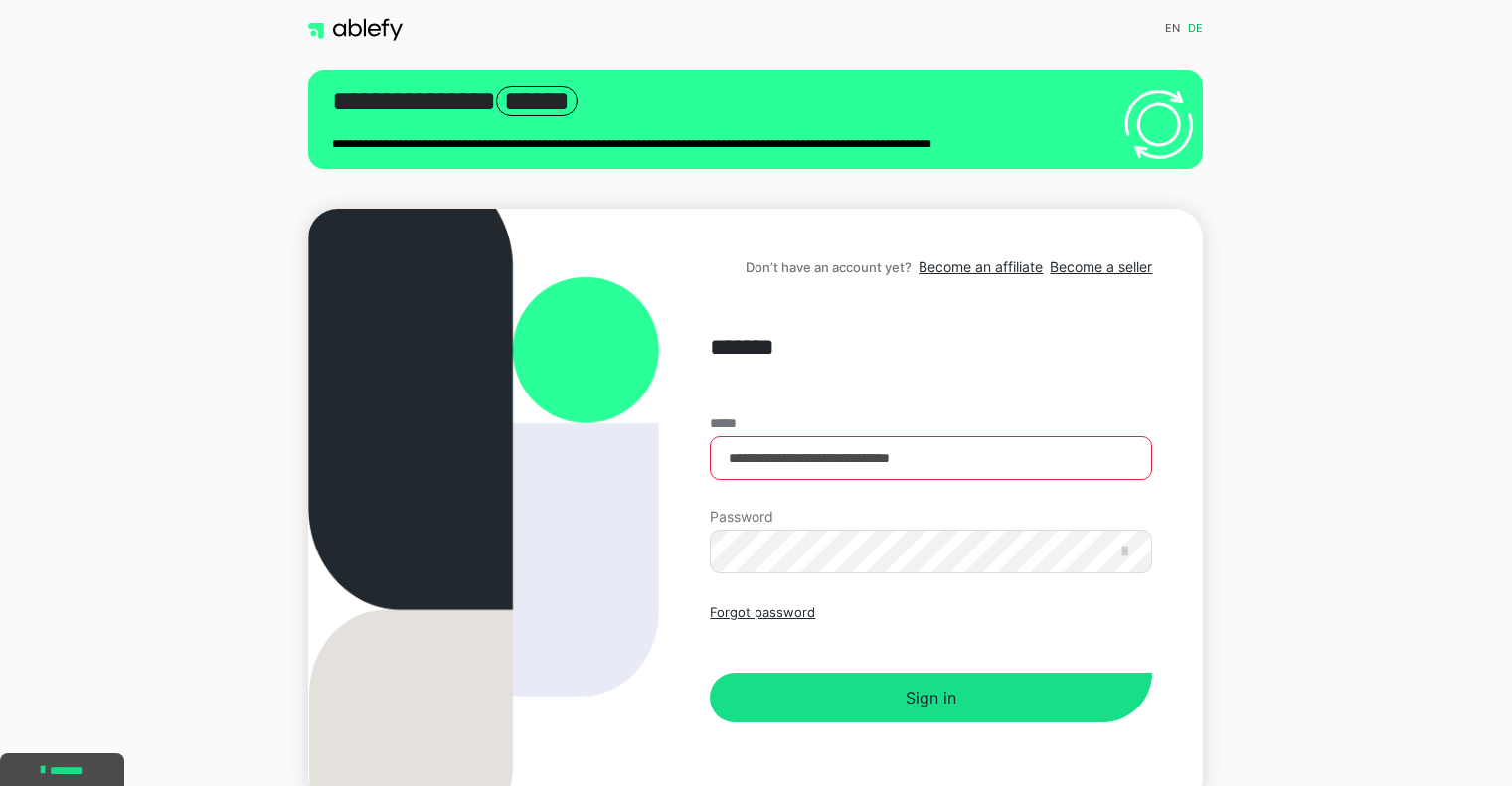 scroll, scrollTop: 107, scrollLeft: 0, axis: vertical 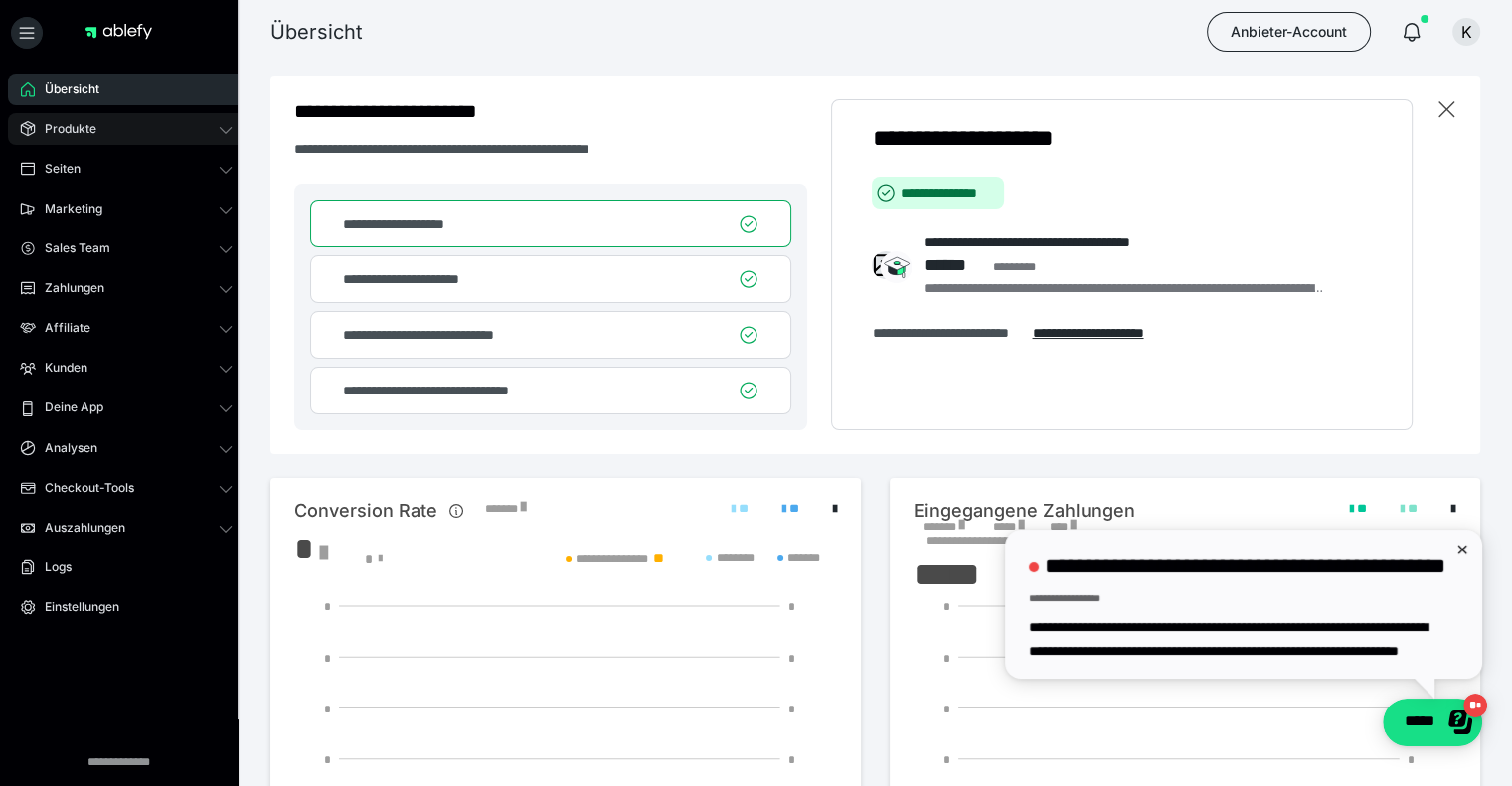 click on "Produkte" at bounding box center (64, 129) 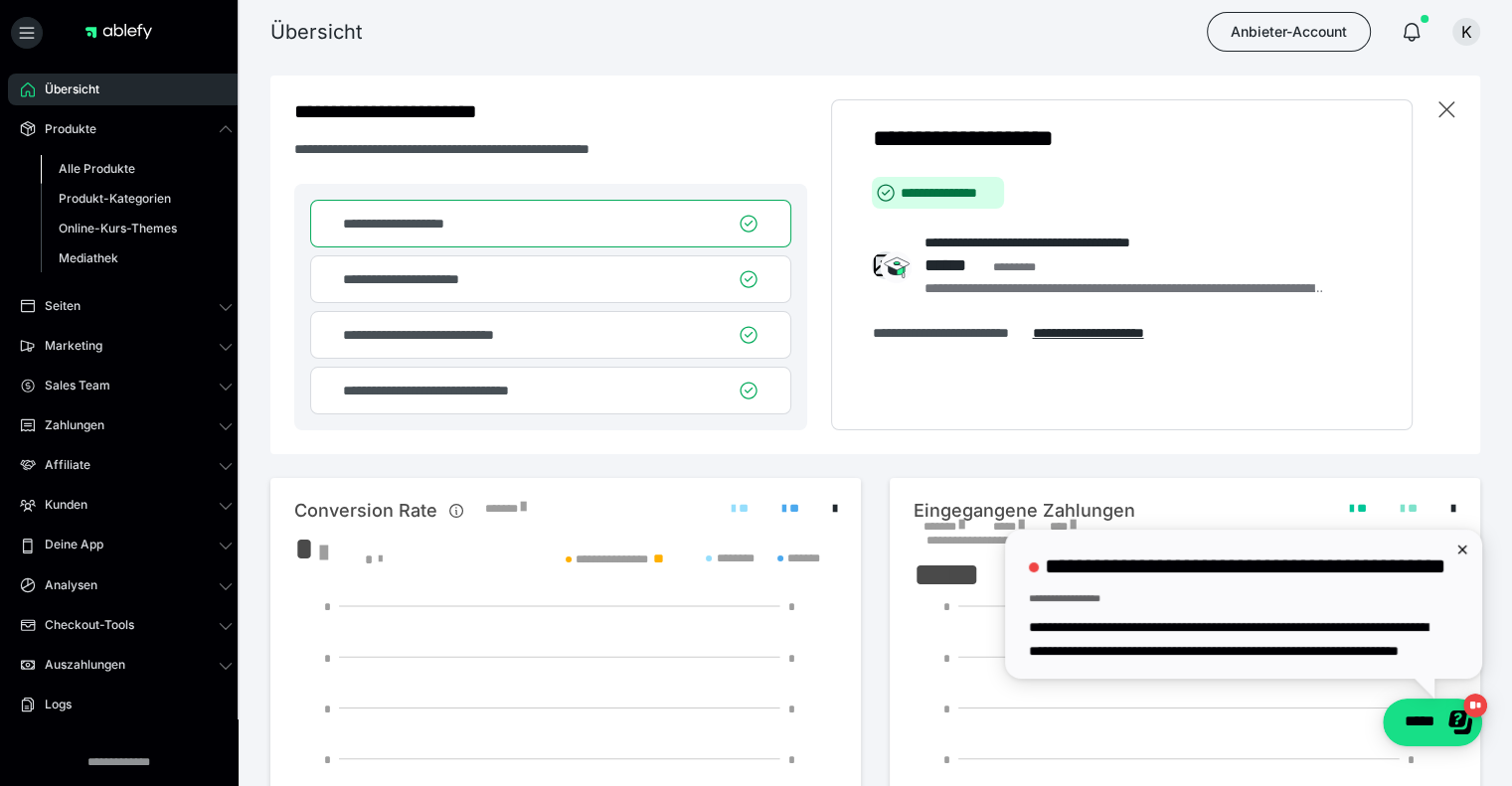 click on "Alle Produkte" at bounding box center [96, 168] 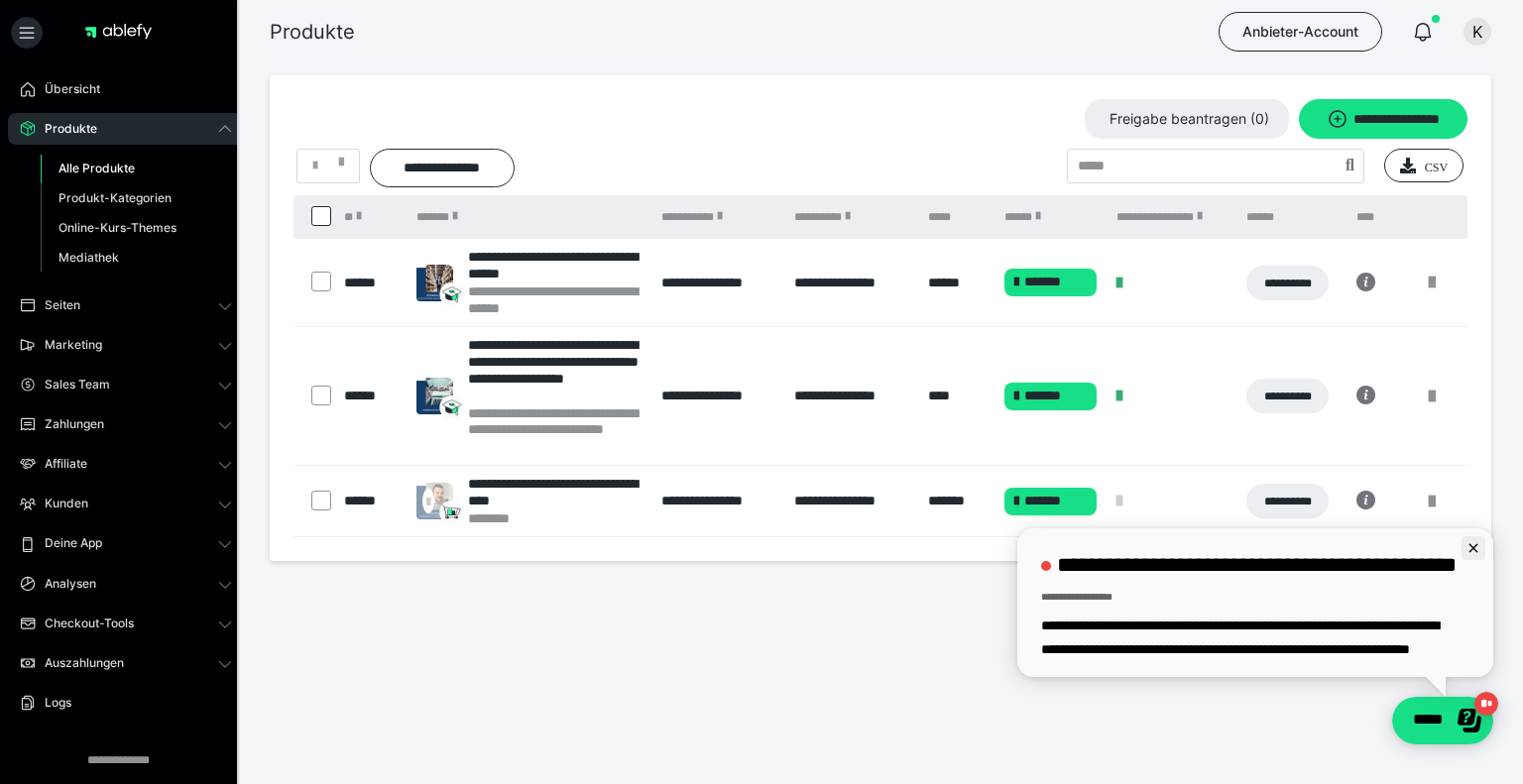 click 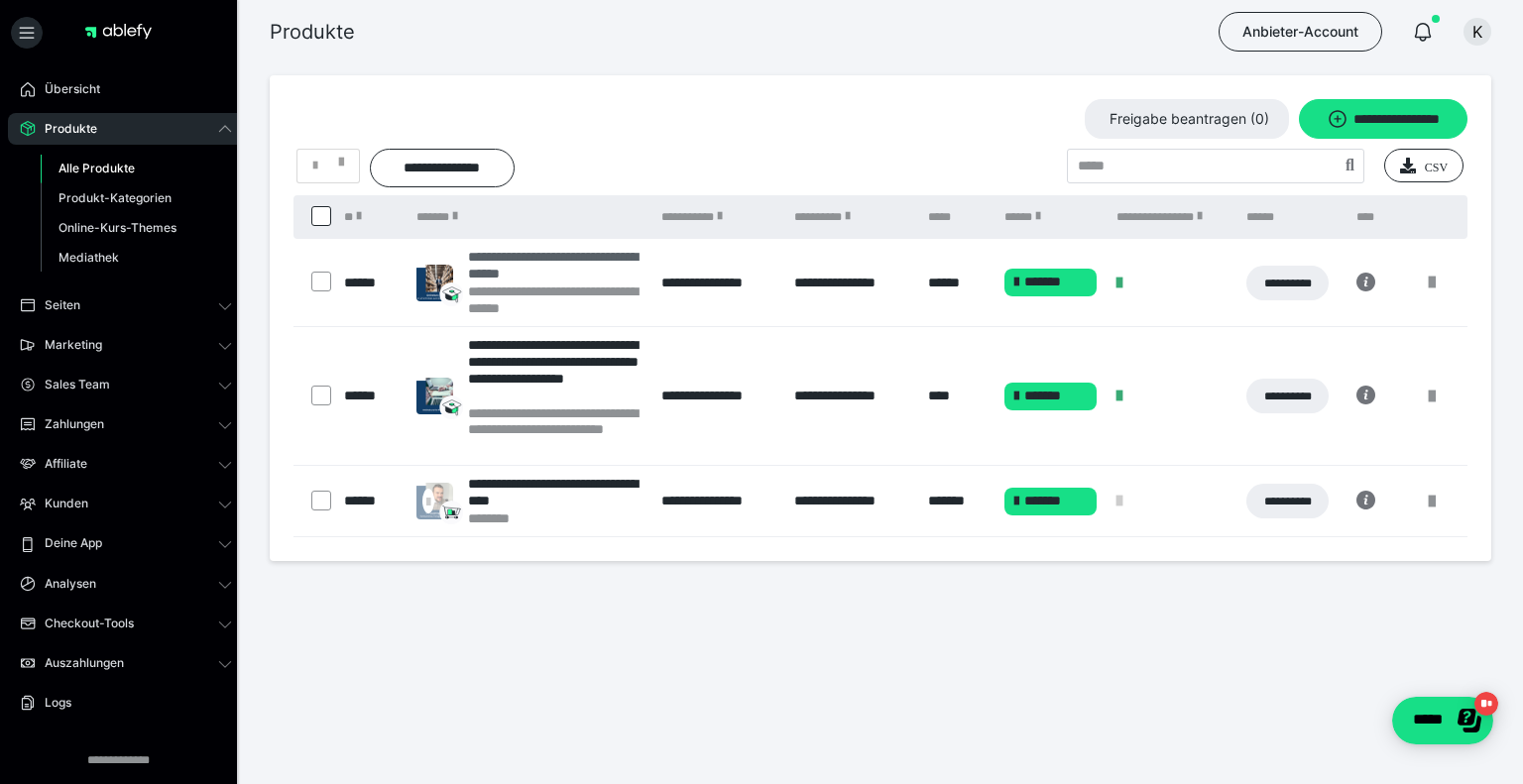 click on "**********" at bounding box center (554, 266) 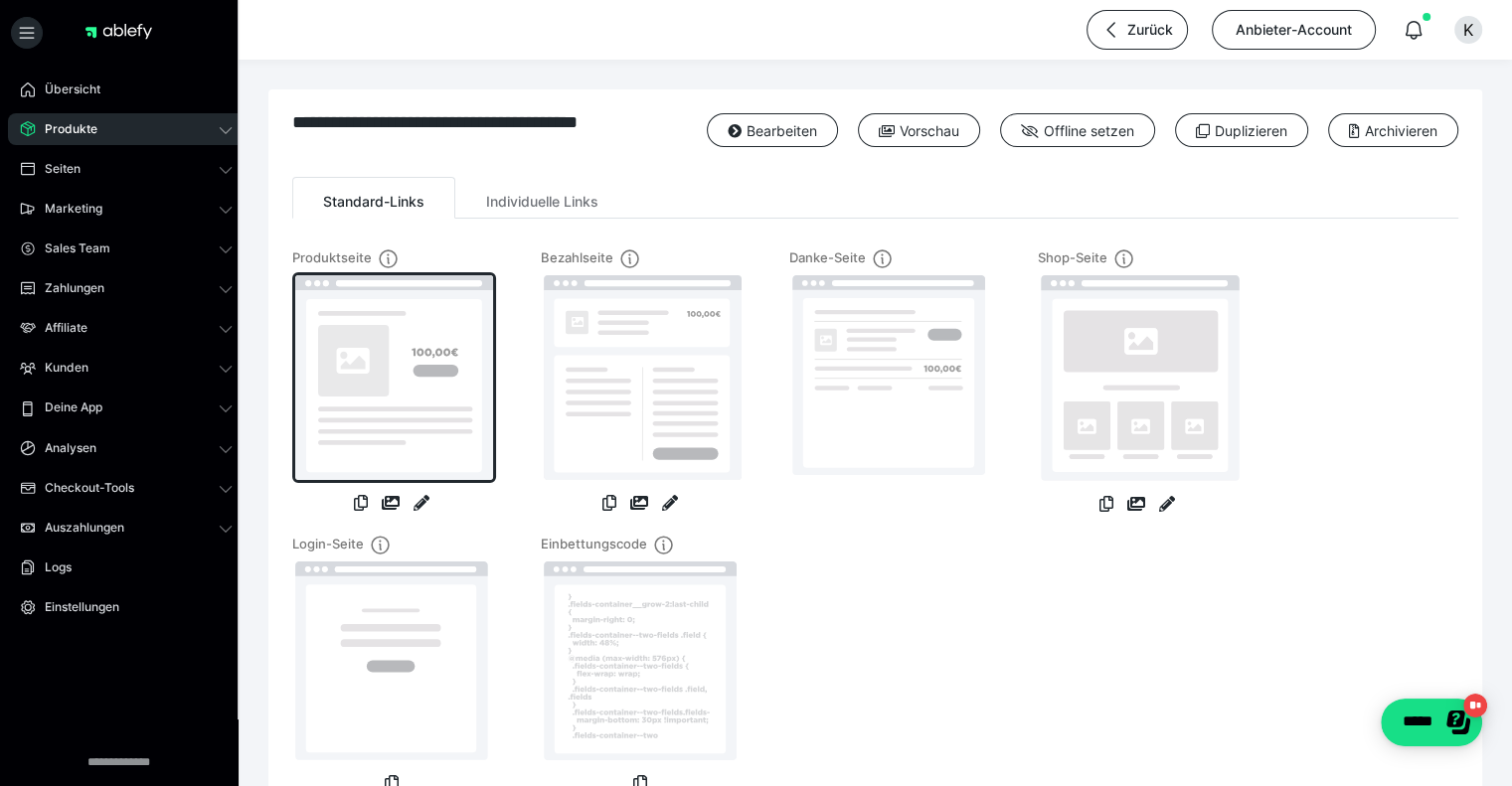 click at bounding box center [394, 378] 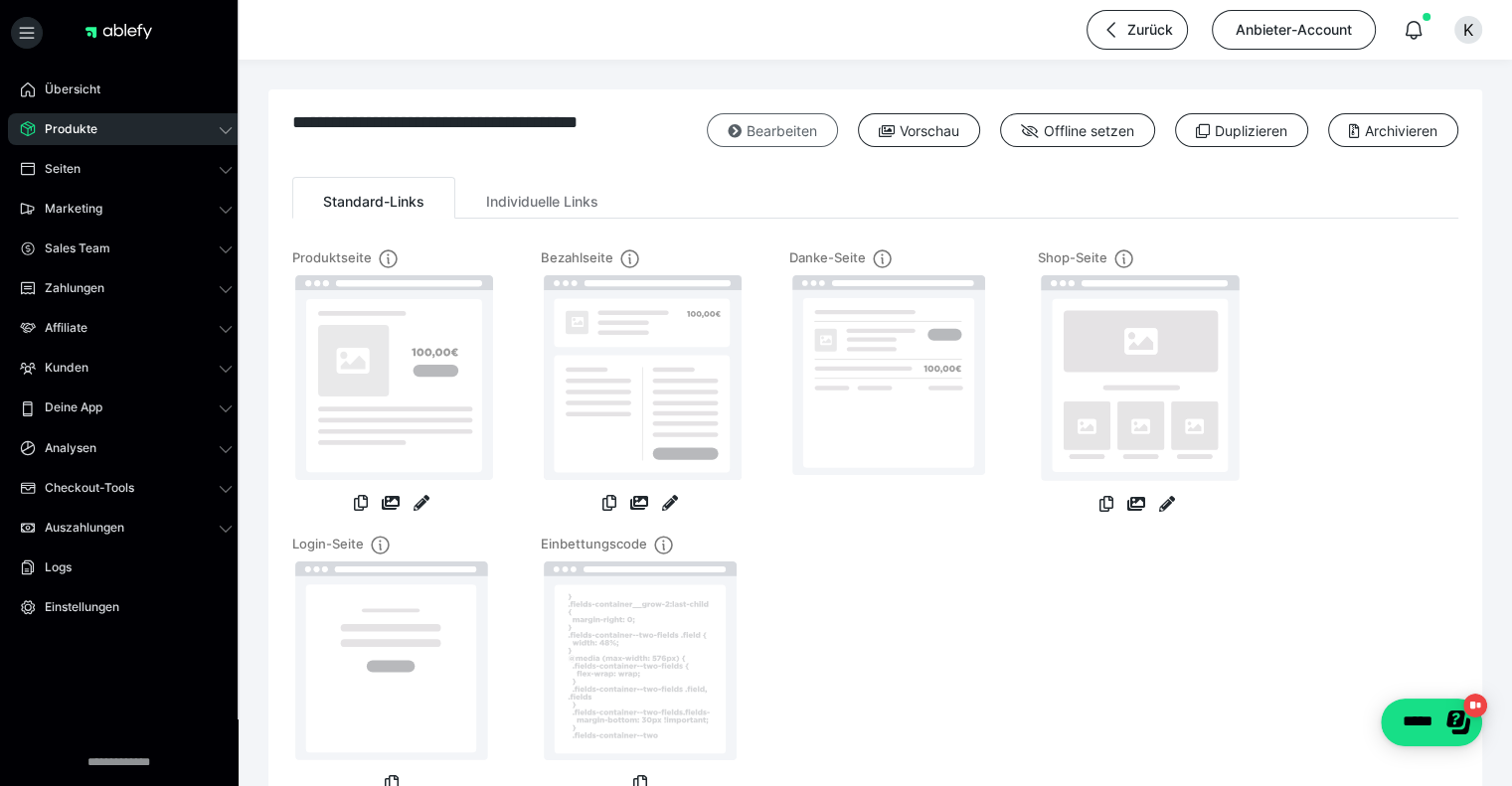 click on "Bearbeiten" at bounding box center [772, 130] 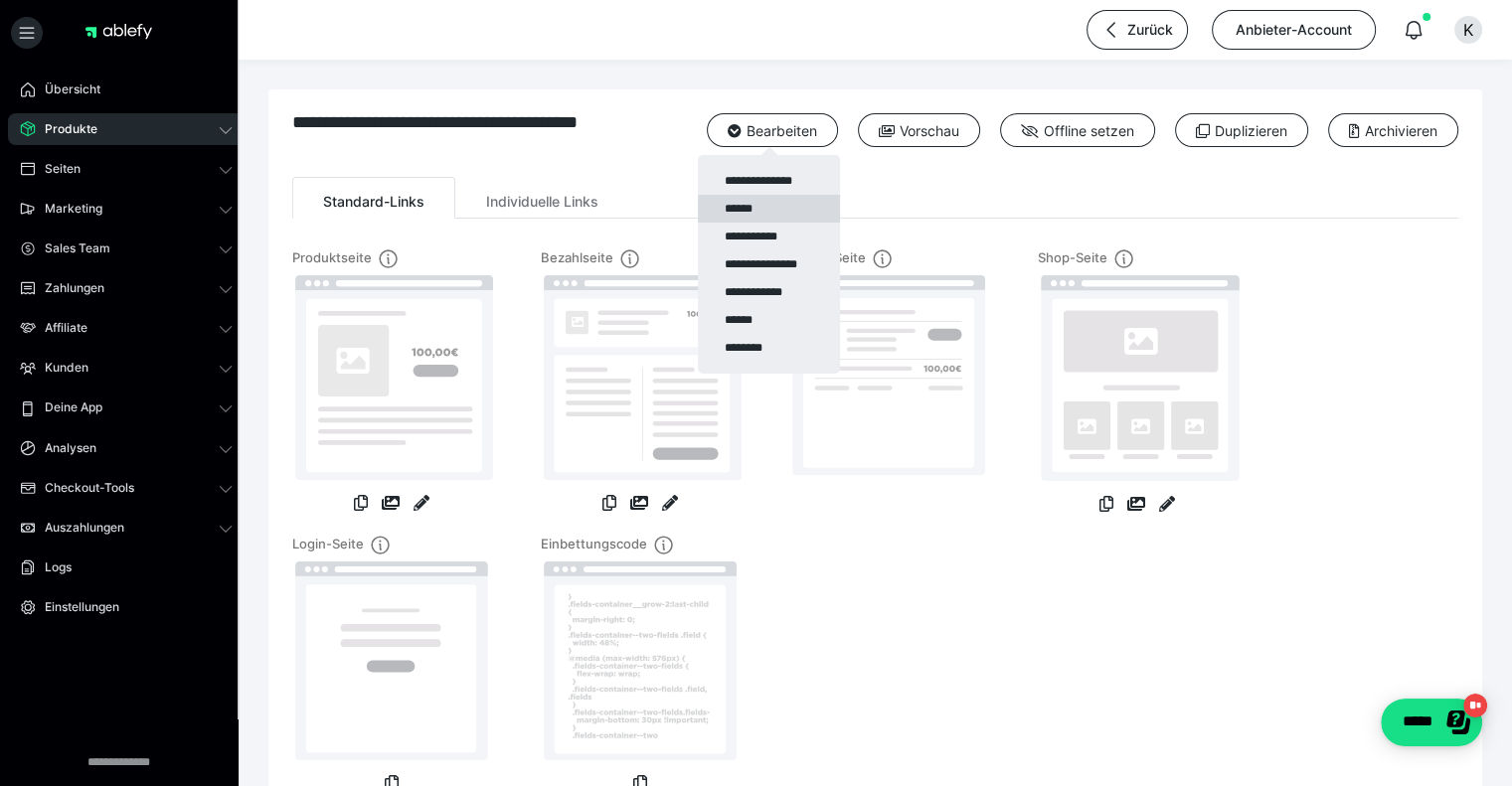 click on "******" at bounding box center (768, 209) 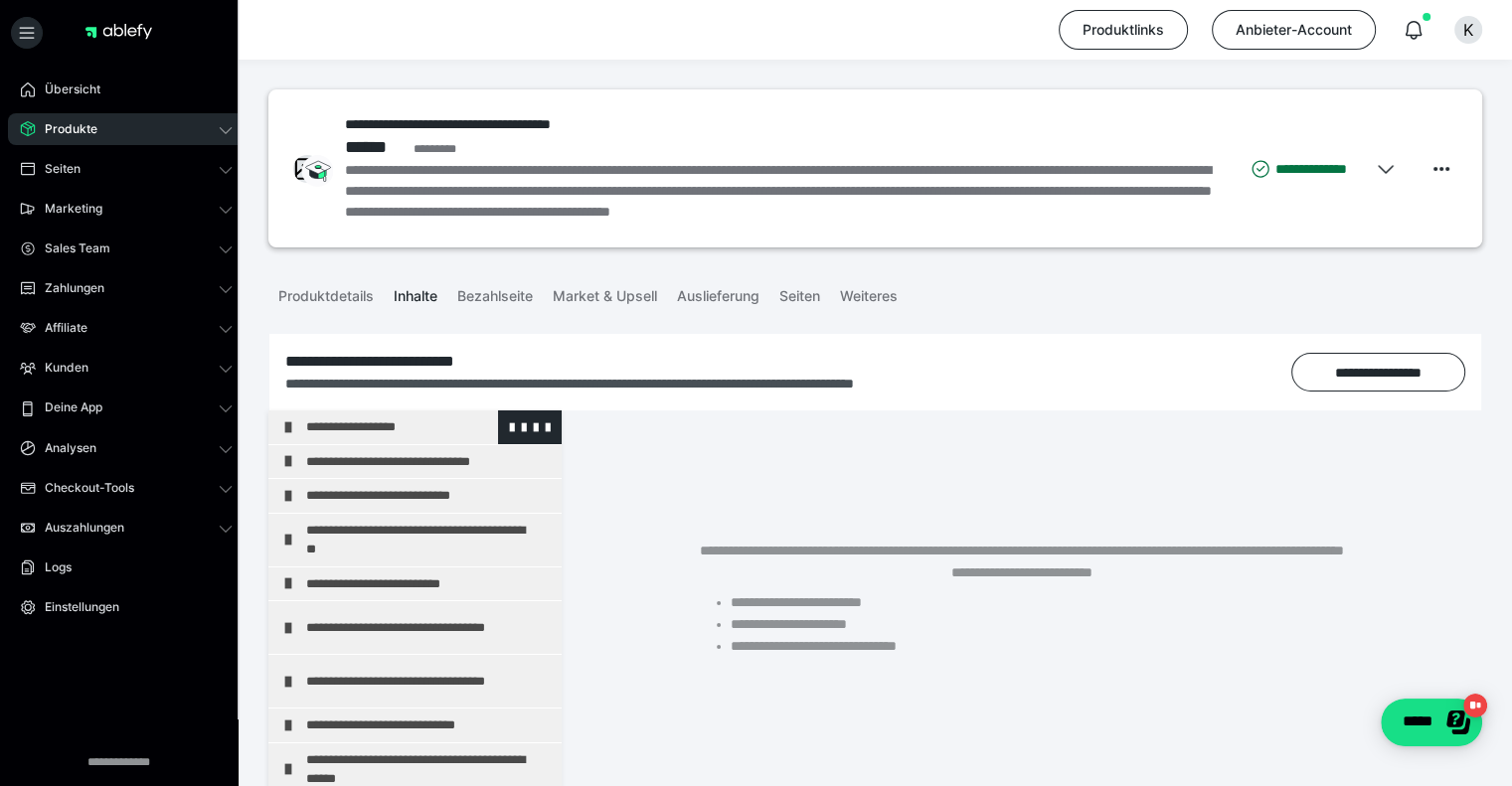 click at bounding box center [288, 427] 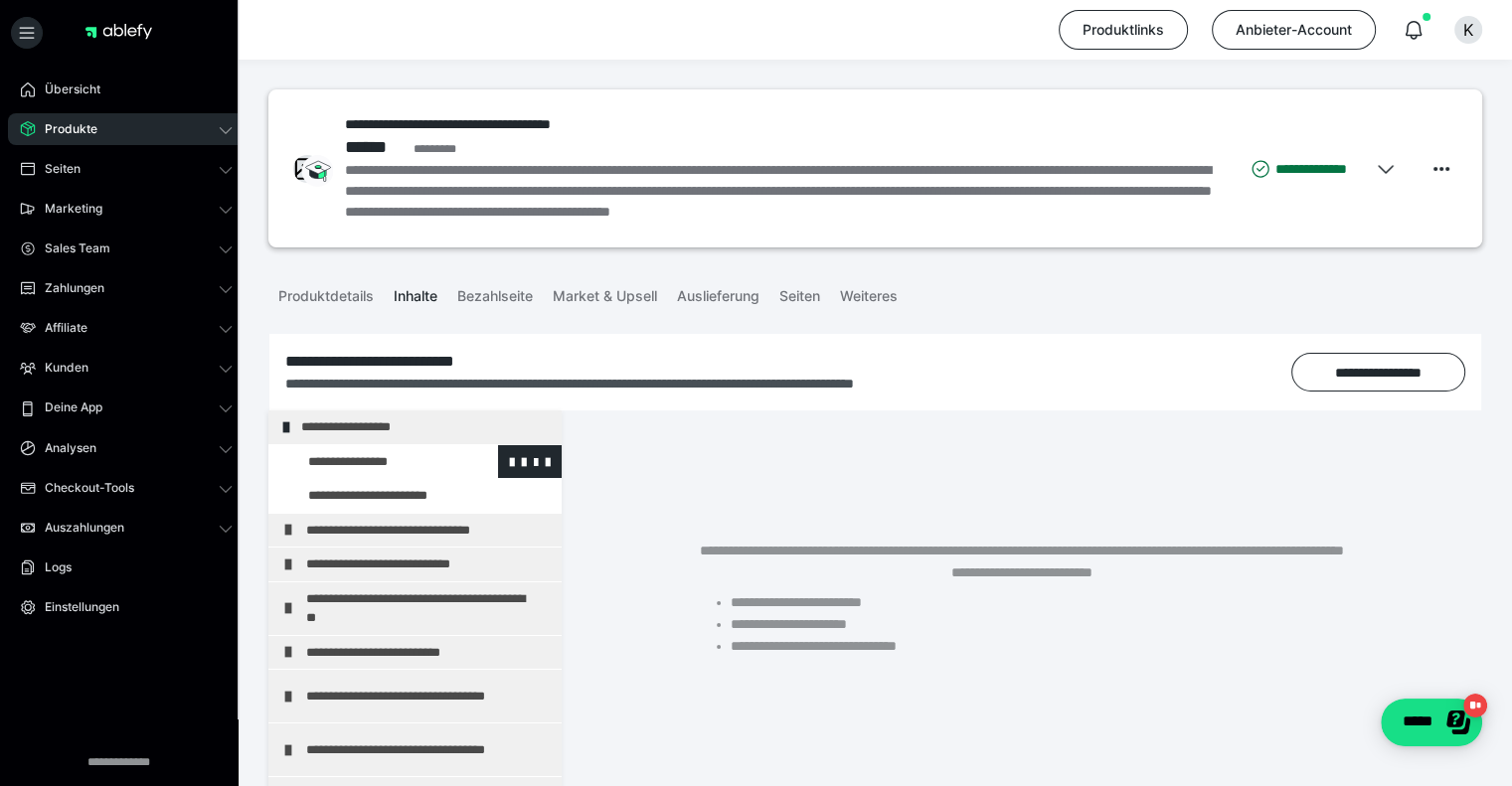 click at bounding box center [373, 462] 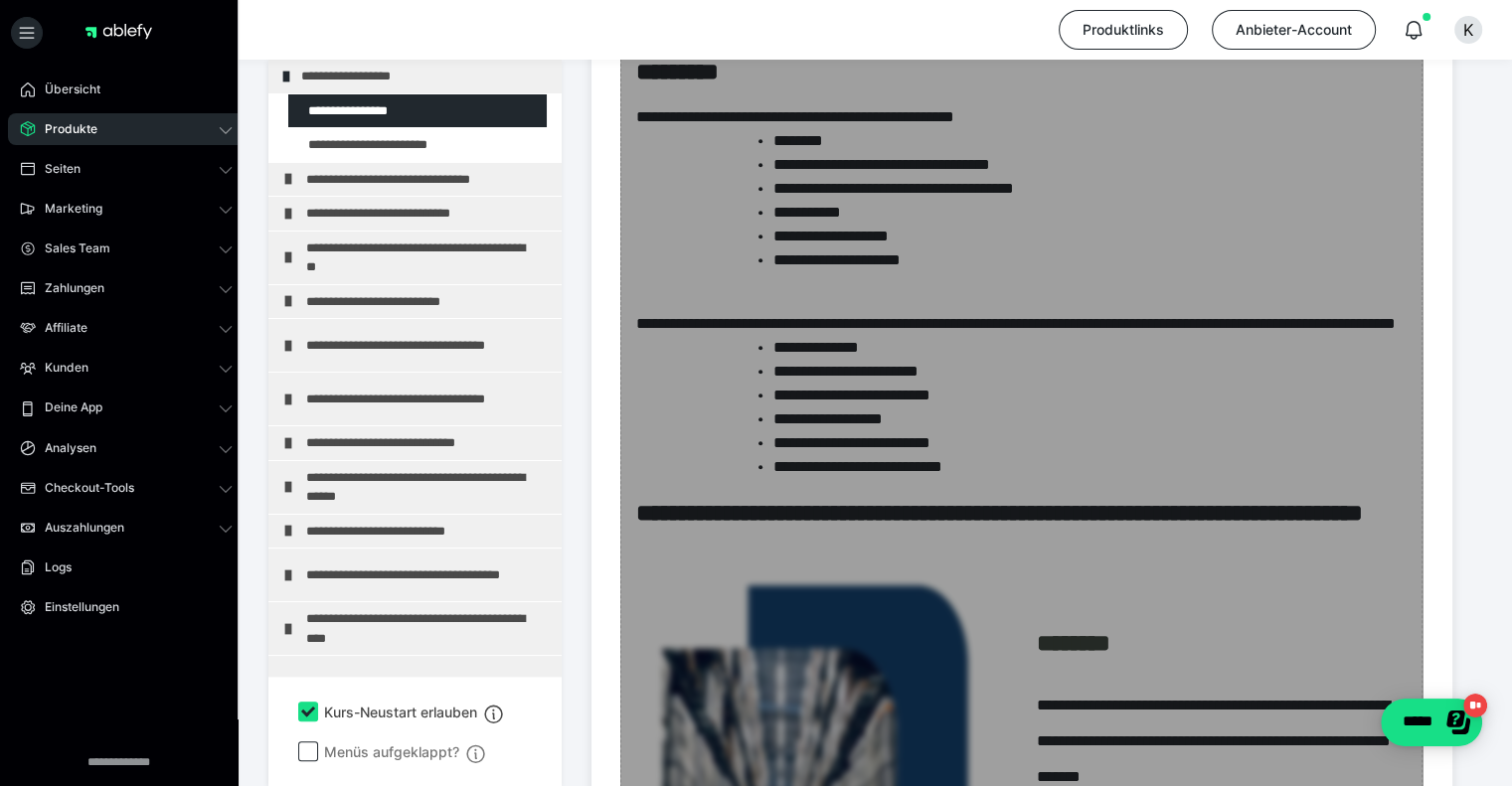 scroll, scrollTop: 1655, scrollLeft: 0, axis: vertical 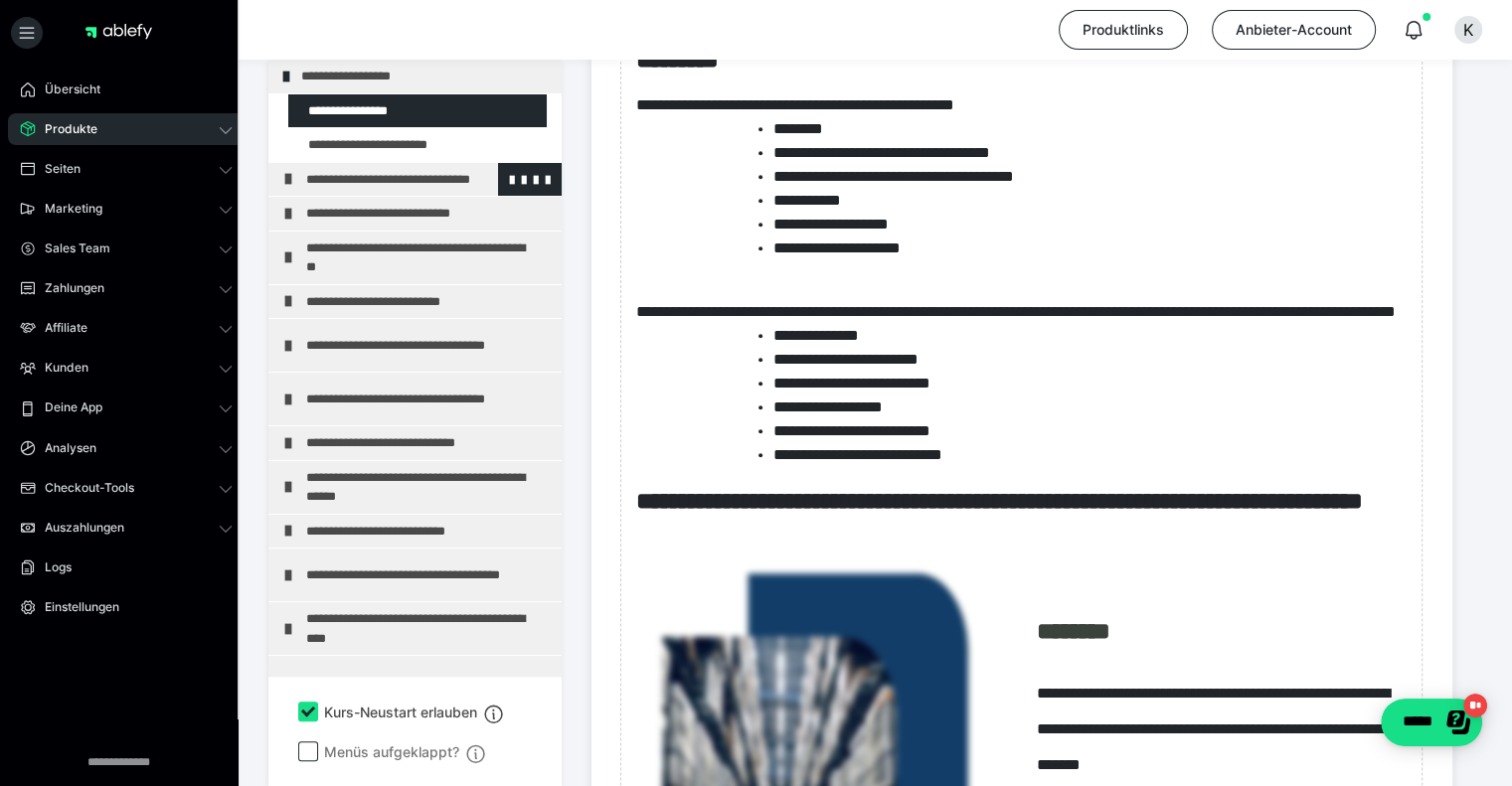 click on "**********" at bounding box center (415, 180) 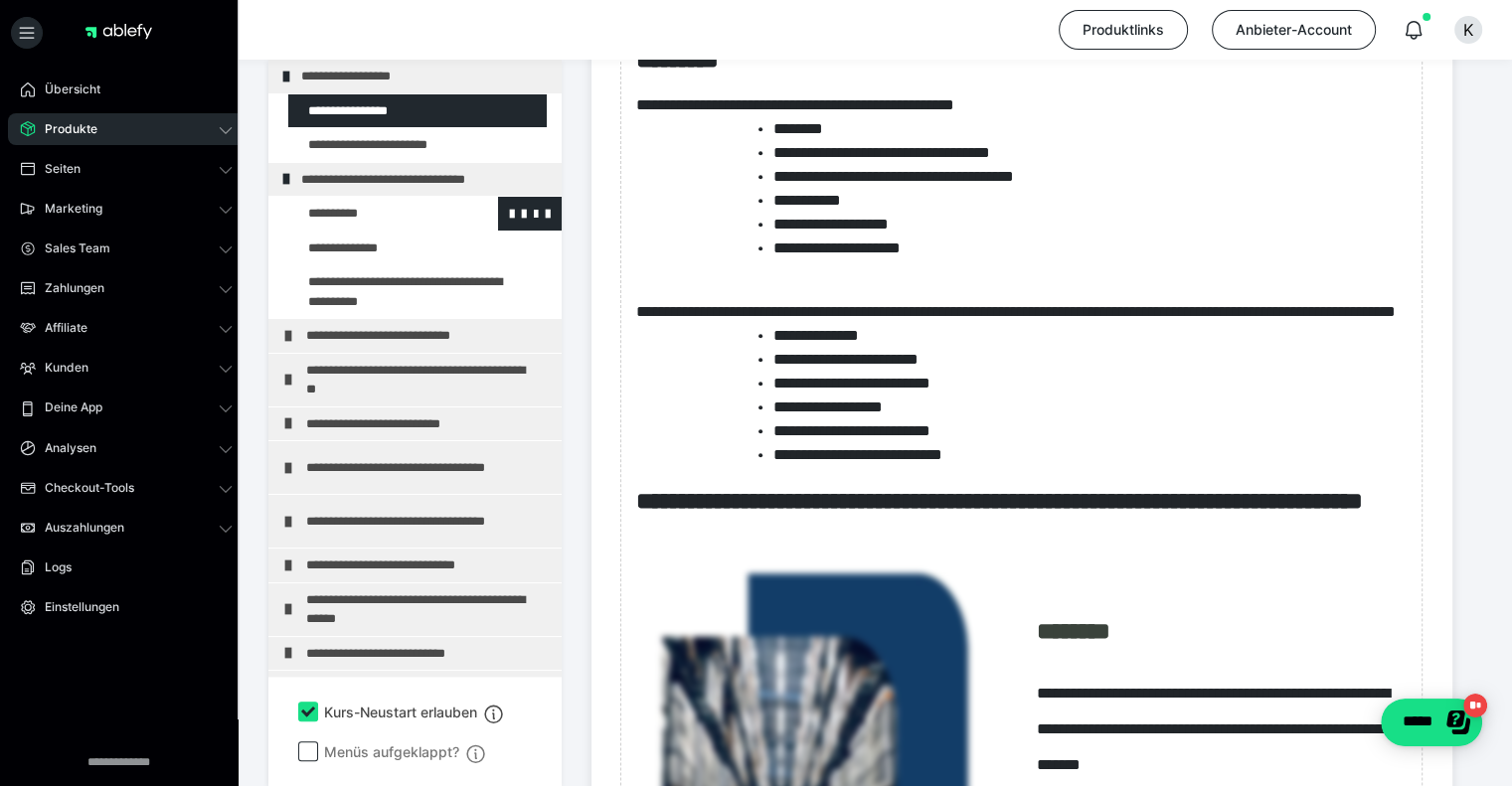 click at bounding box center (373, 214) 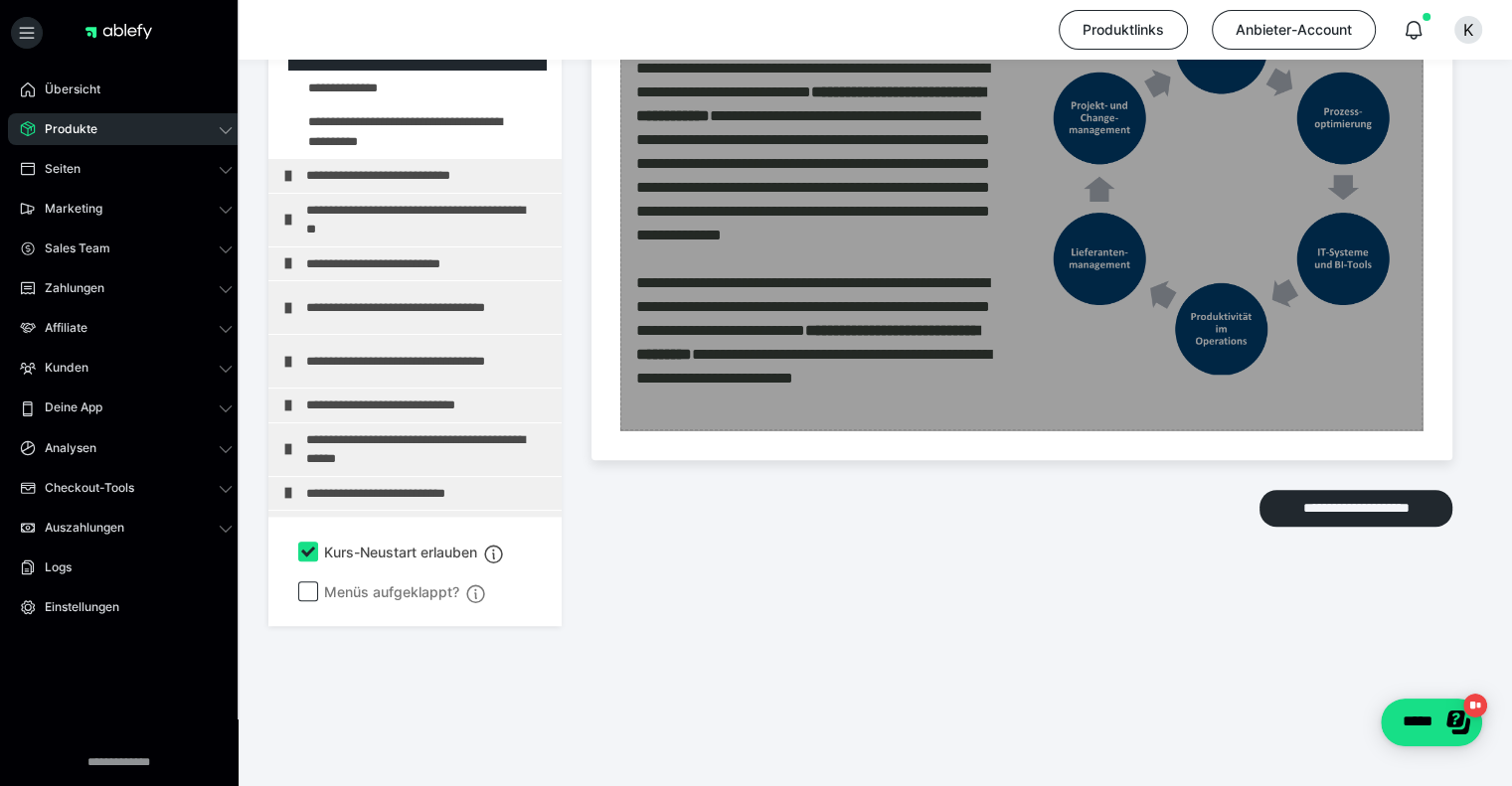 scroll, scrollTop: 1522, scrollLeft: 0, axis: vertical 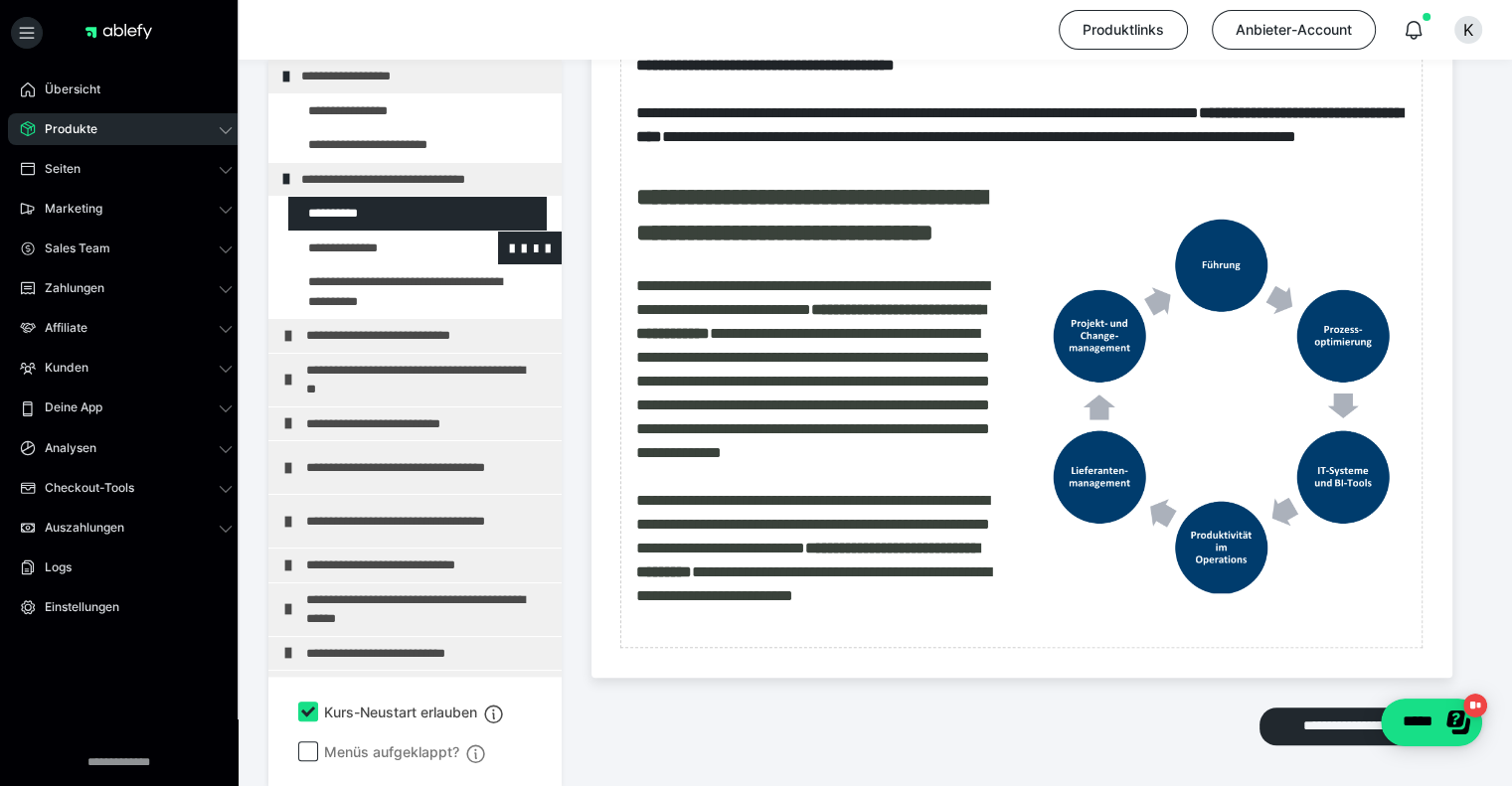 click at bounding box center [373, 248] 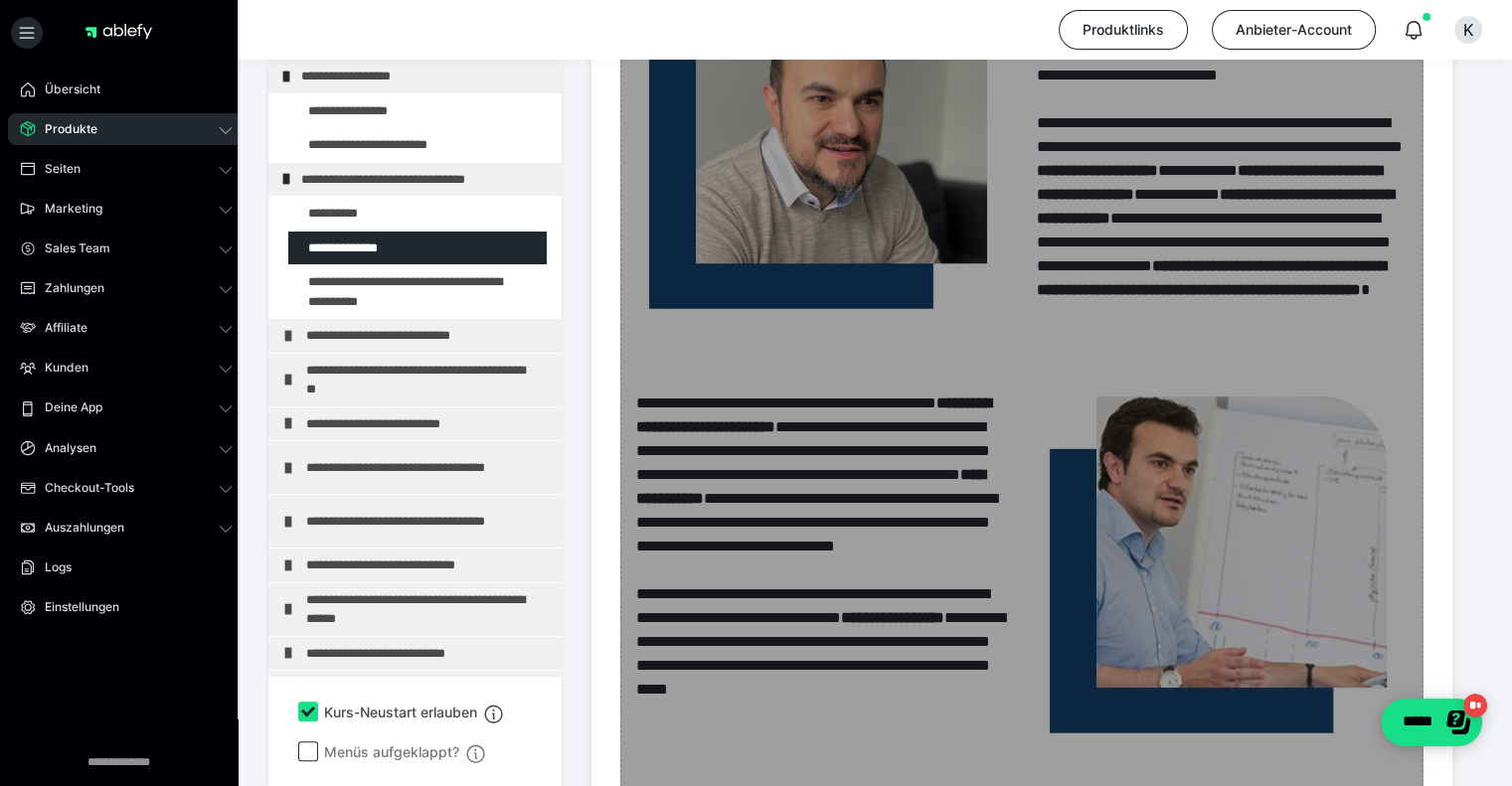 scroll, scrollTop: 1198, scrollLeft: 0, axis: vertical 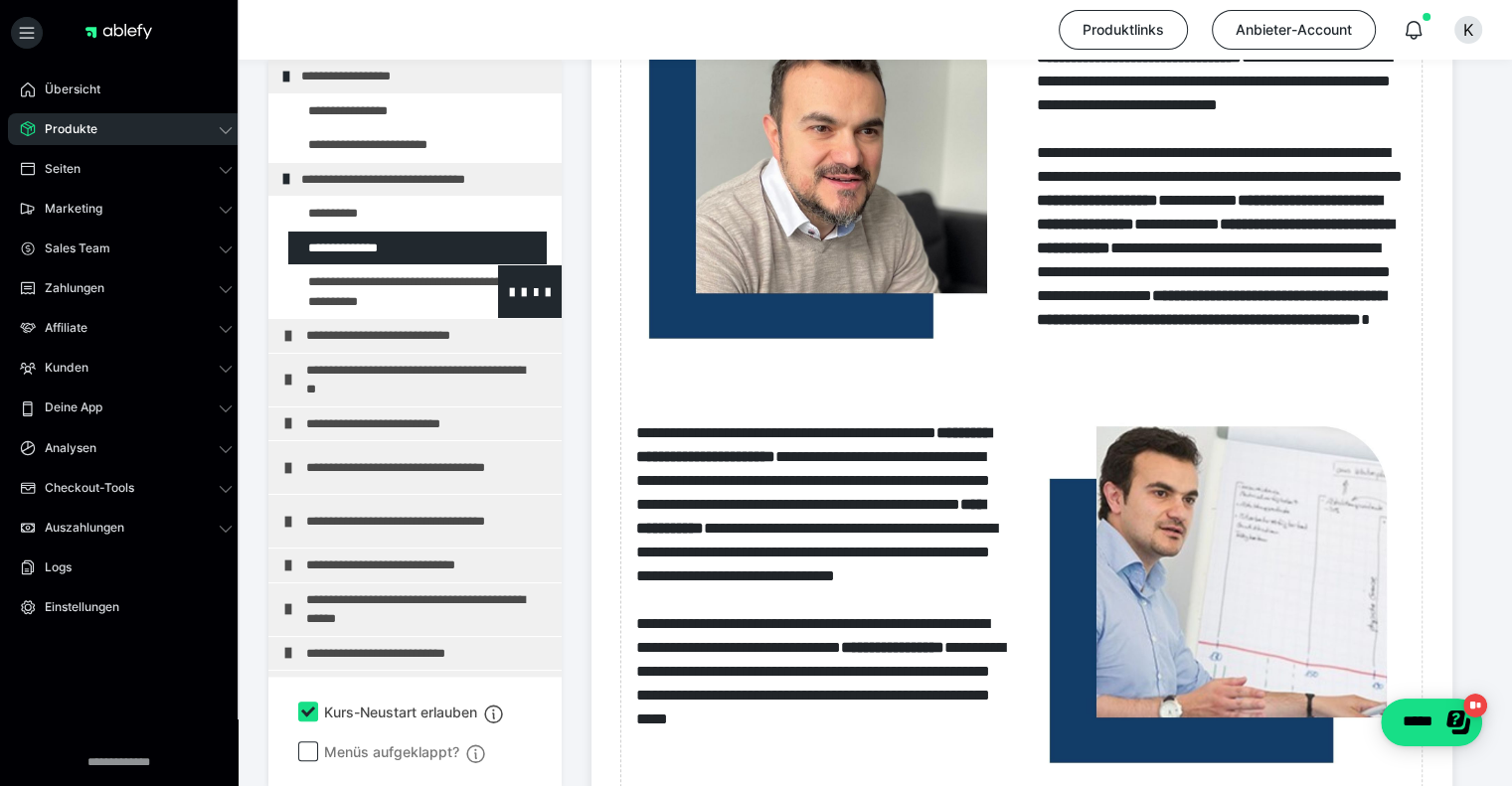 click at bounding box center (373, 291) 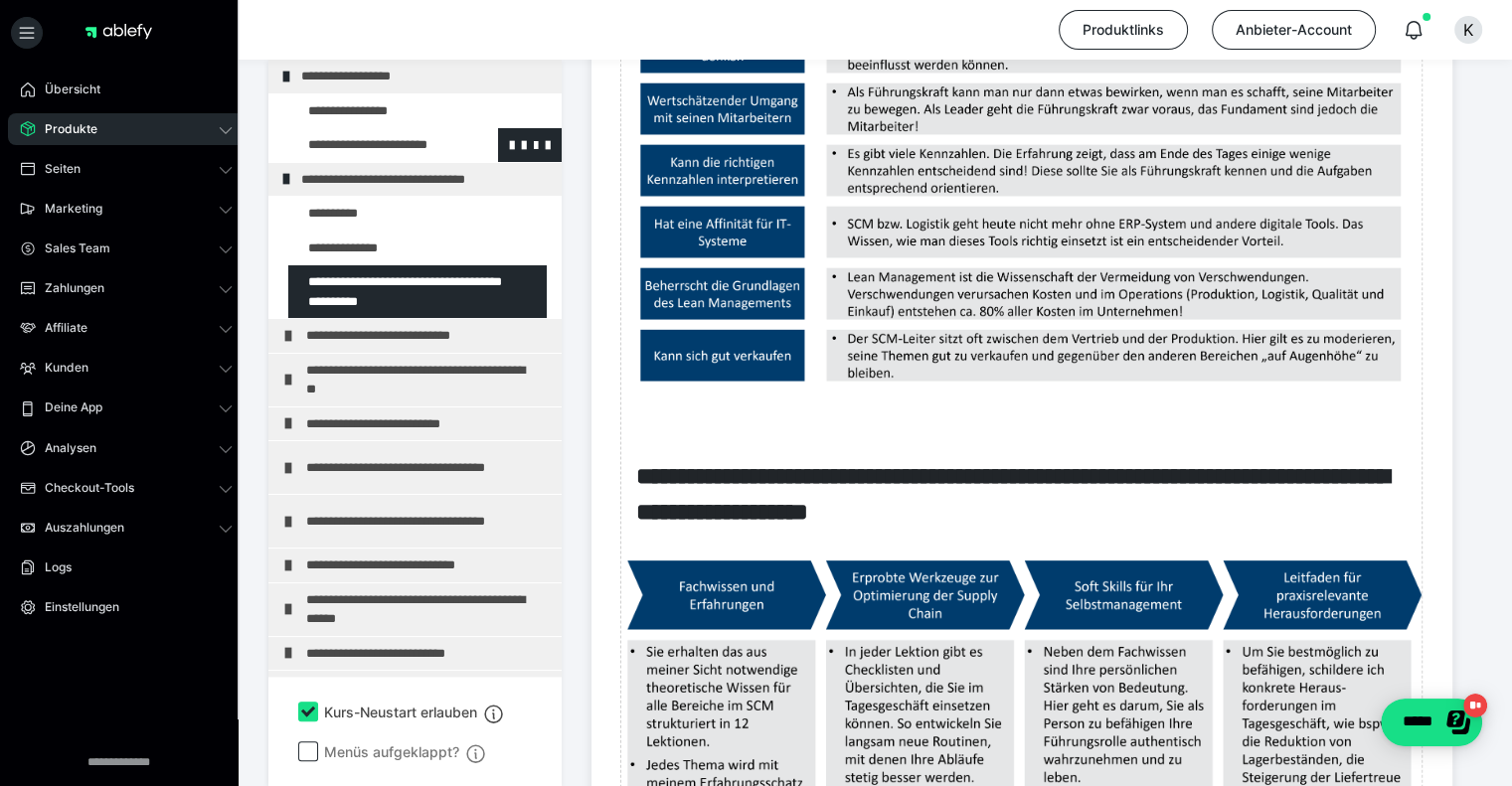 scroll, scrollTop: 492, scrollLeft: 0, axis: vertical 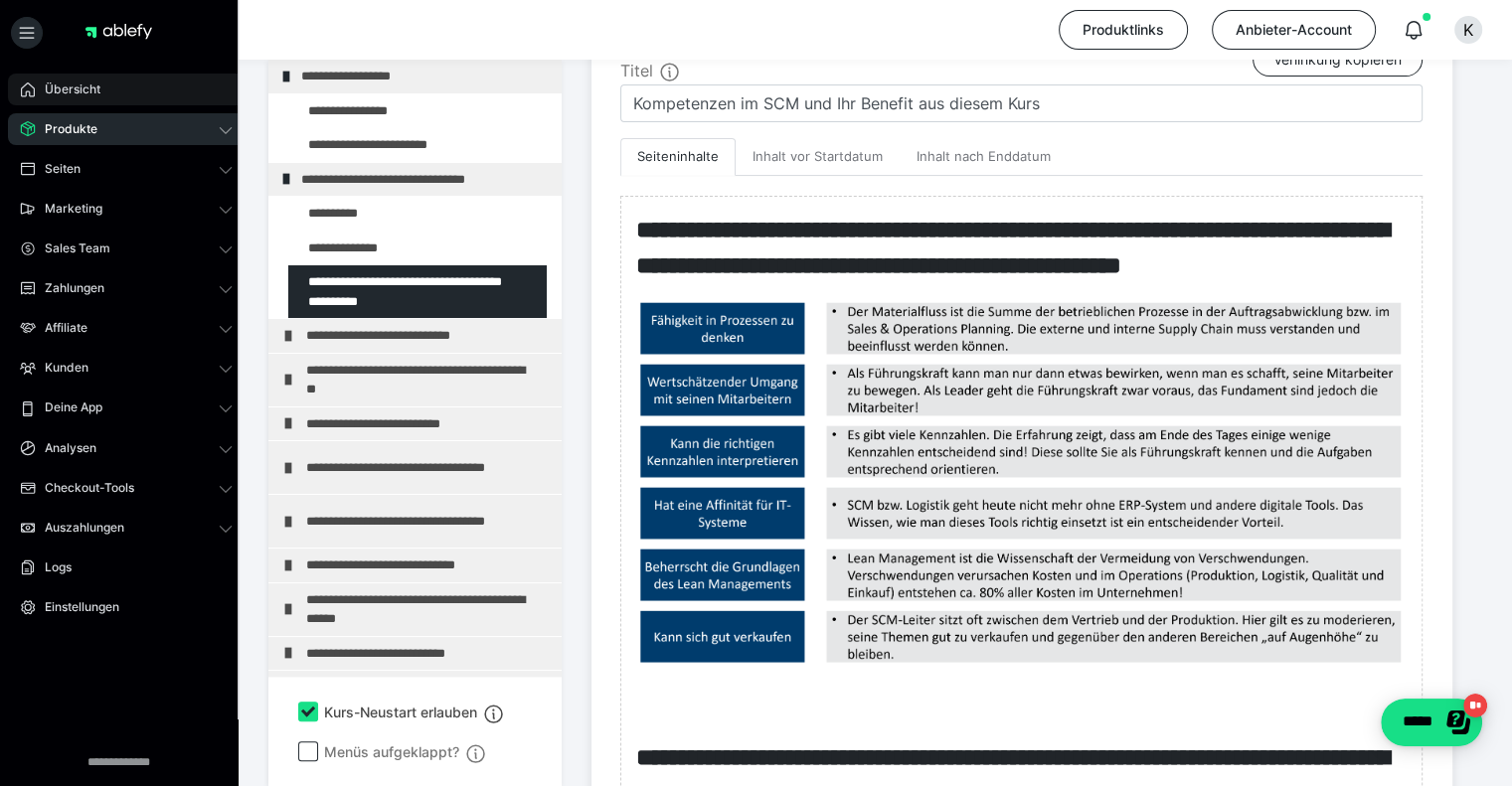 click on "Übersicht" at bounding box center (66, 89) 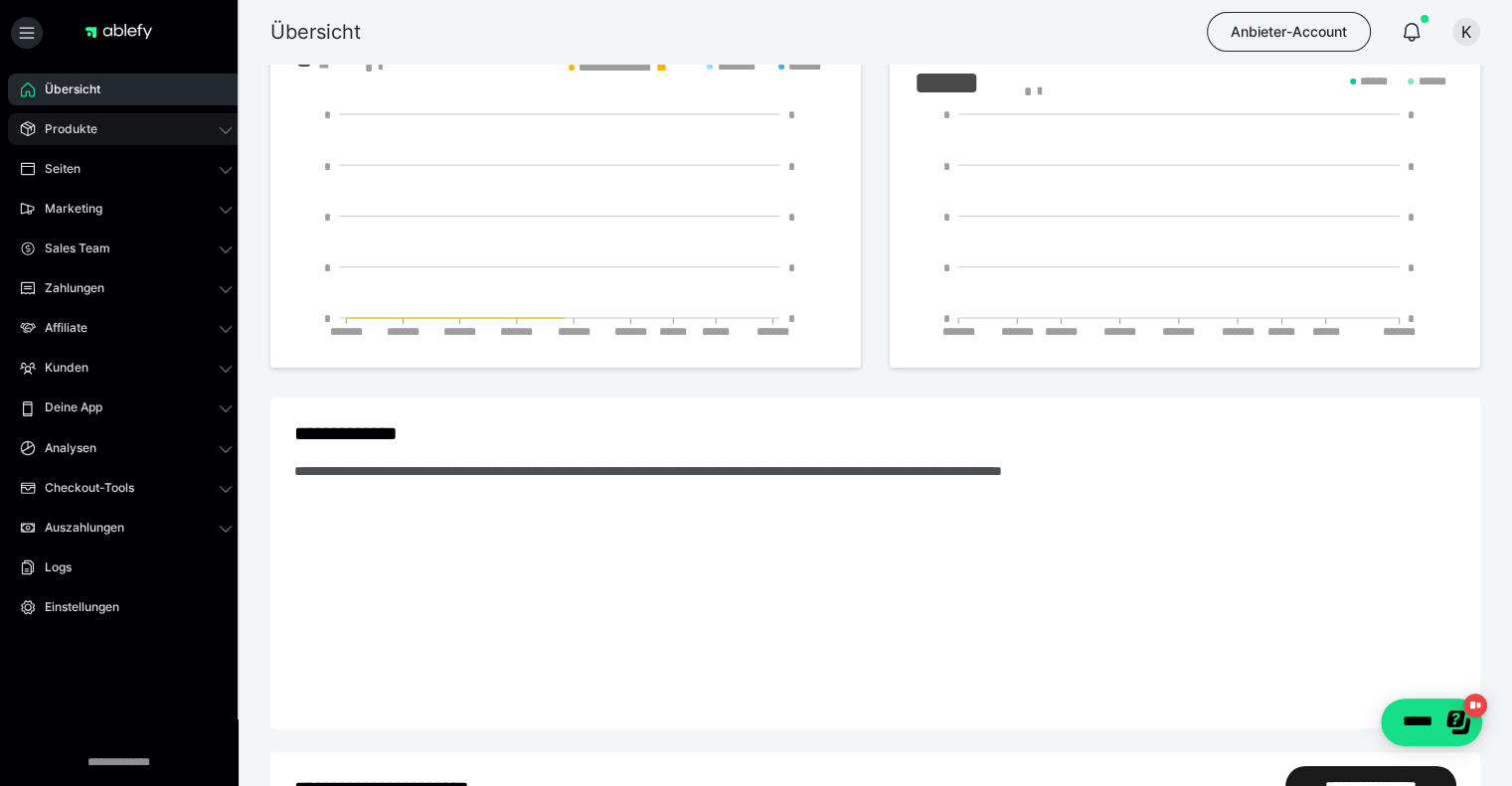 click on "Produkte" at bounding box center [126, 129] 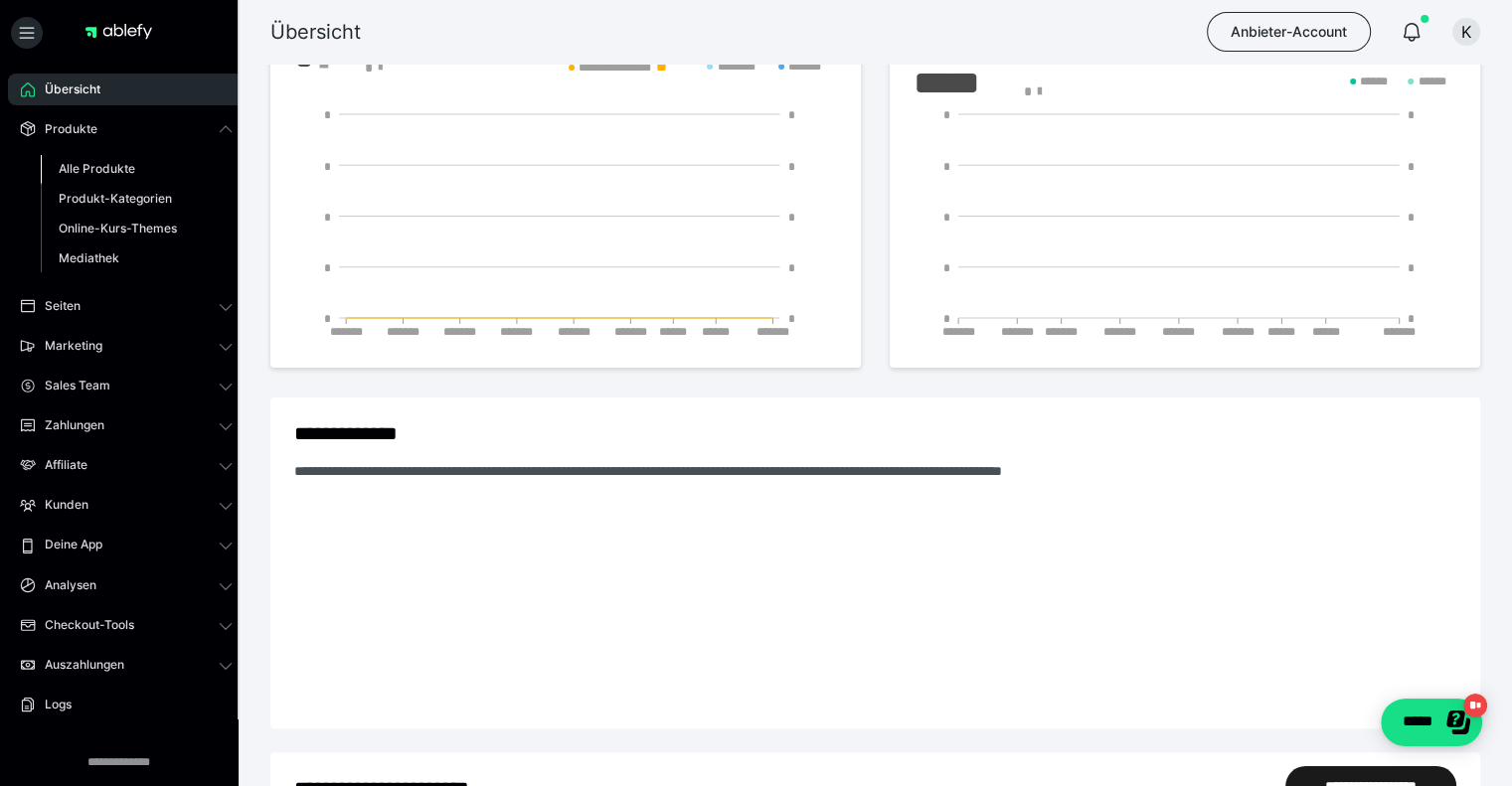 click on "Alle Produkte" at bounding box center (96, 168) 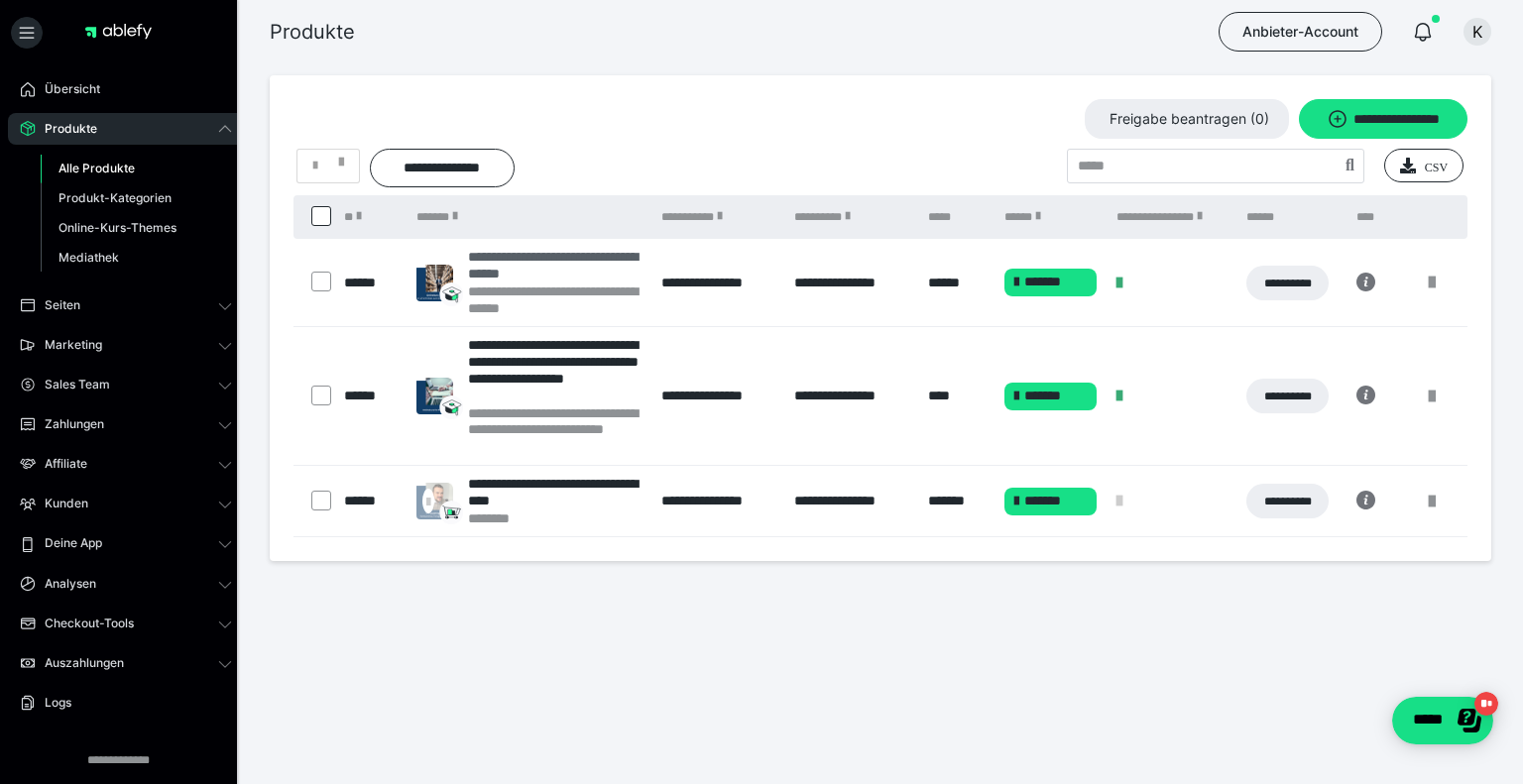 click on "**********" at bounding box center [554, 266] 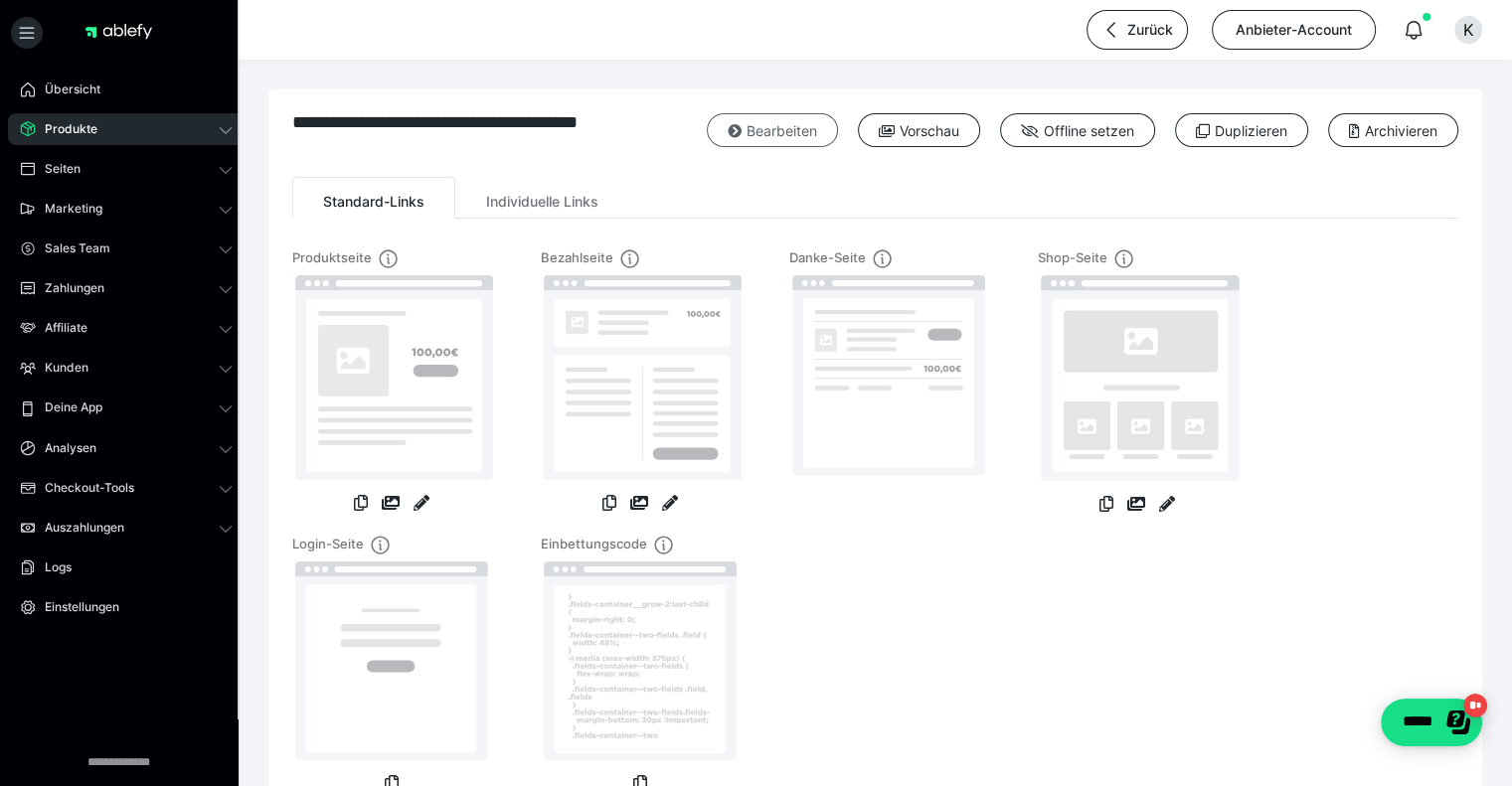click on "Bearbeiten" at bounding box center [772, 130] 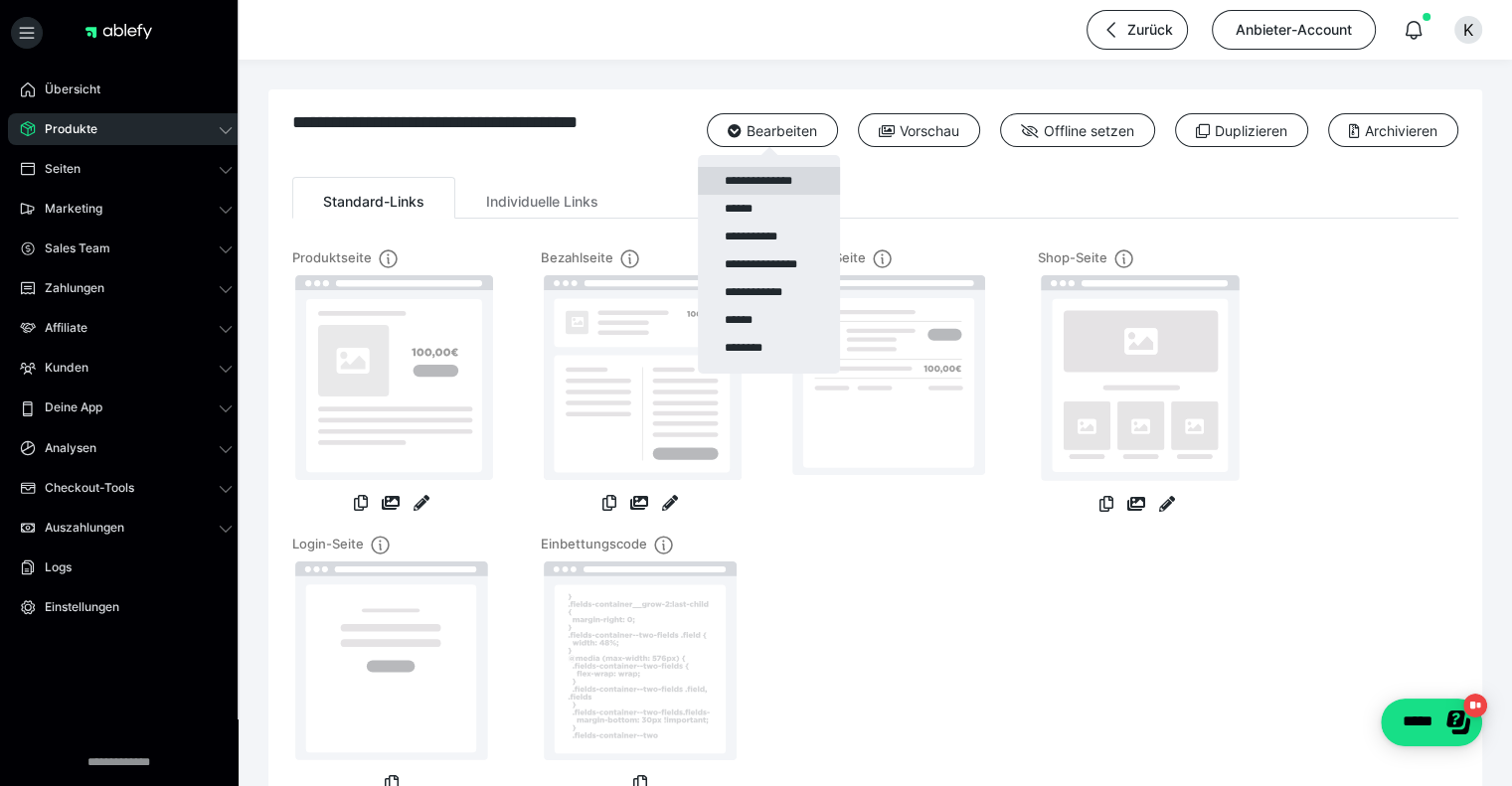 click on "**********" at bounding box center (768, 181) 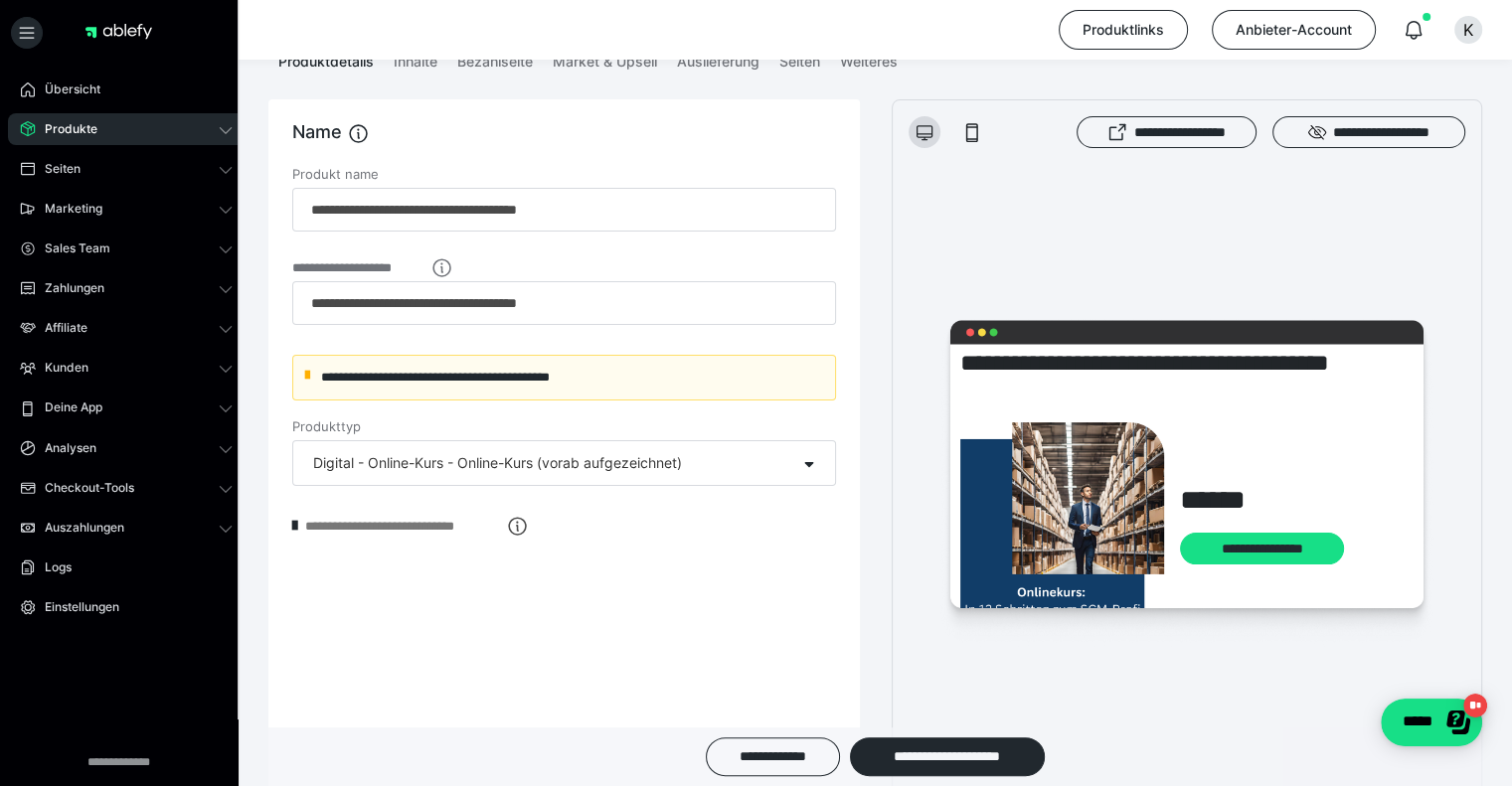 scroll, scrollTop: 0, scrollLeft: 0, axis: both 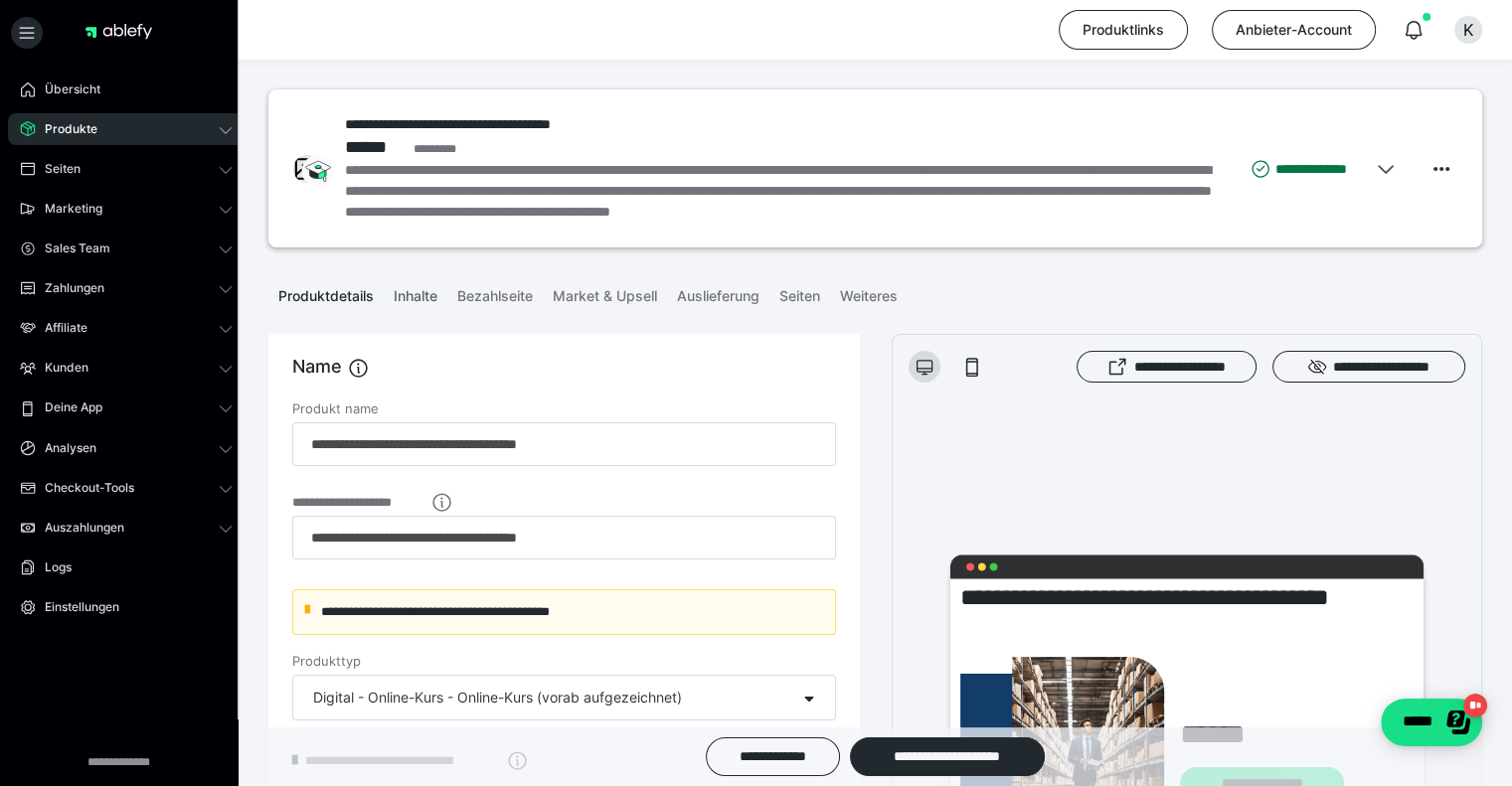 click on "Inhalte" at bounding box center (416, 292) 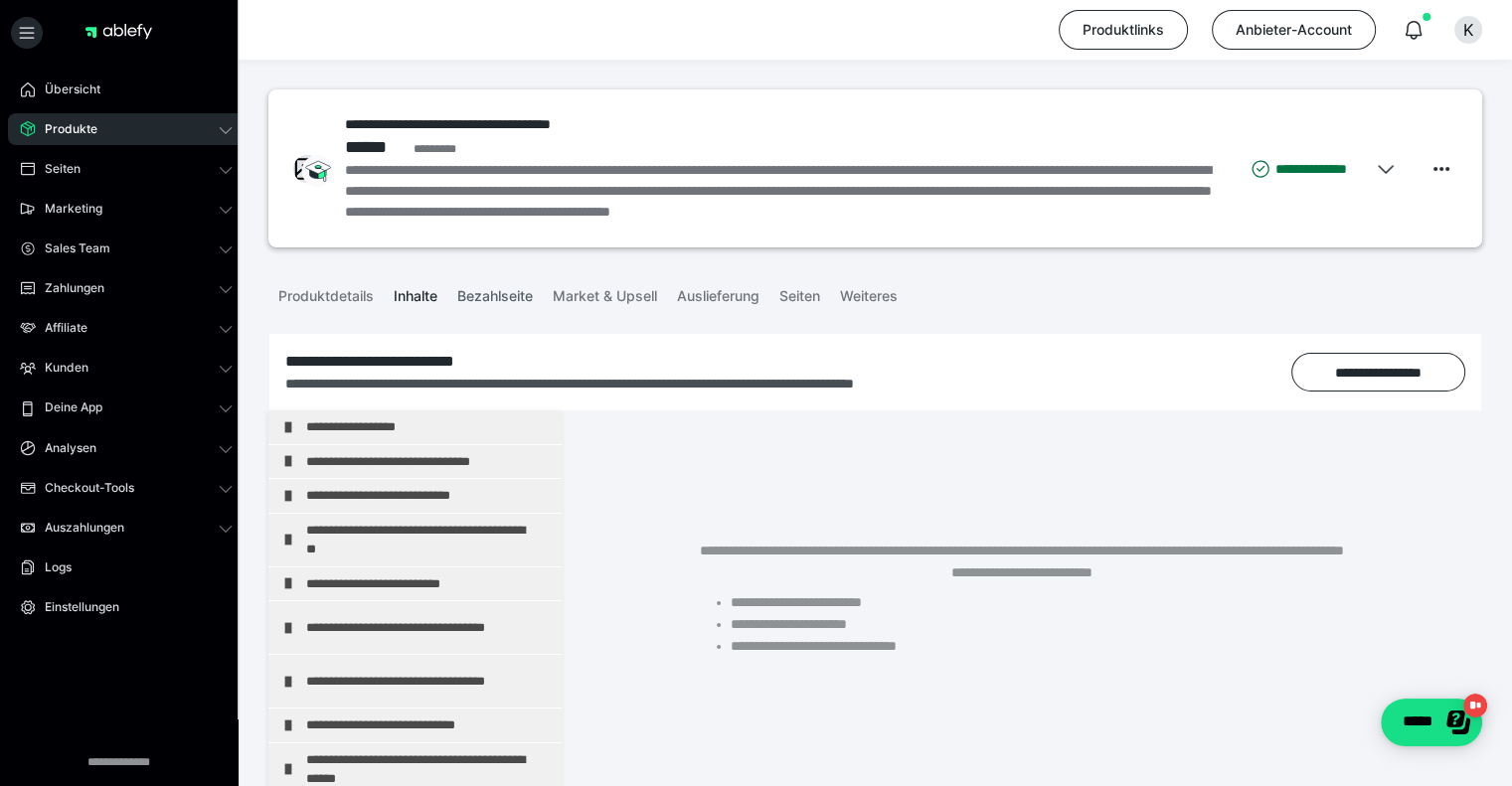 click on "Bezahlseite" at bounding box center (495, 292) 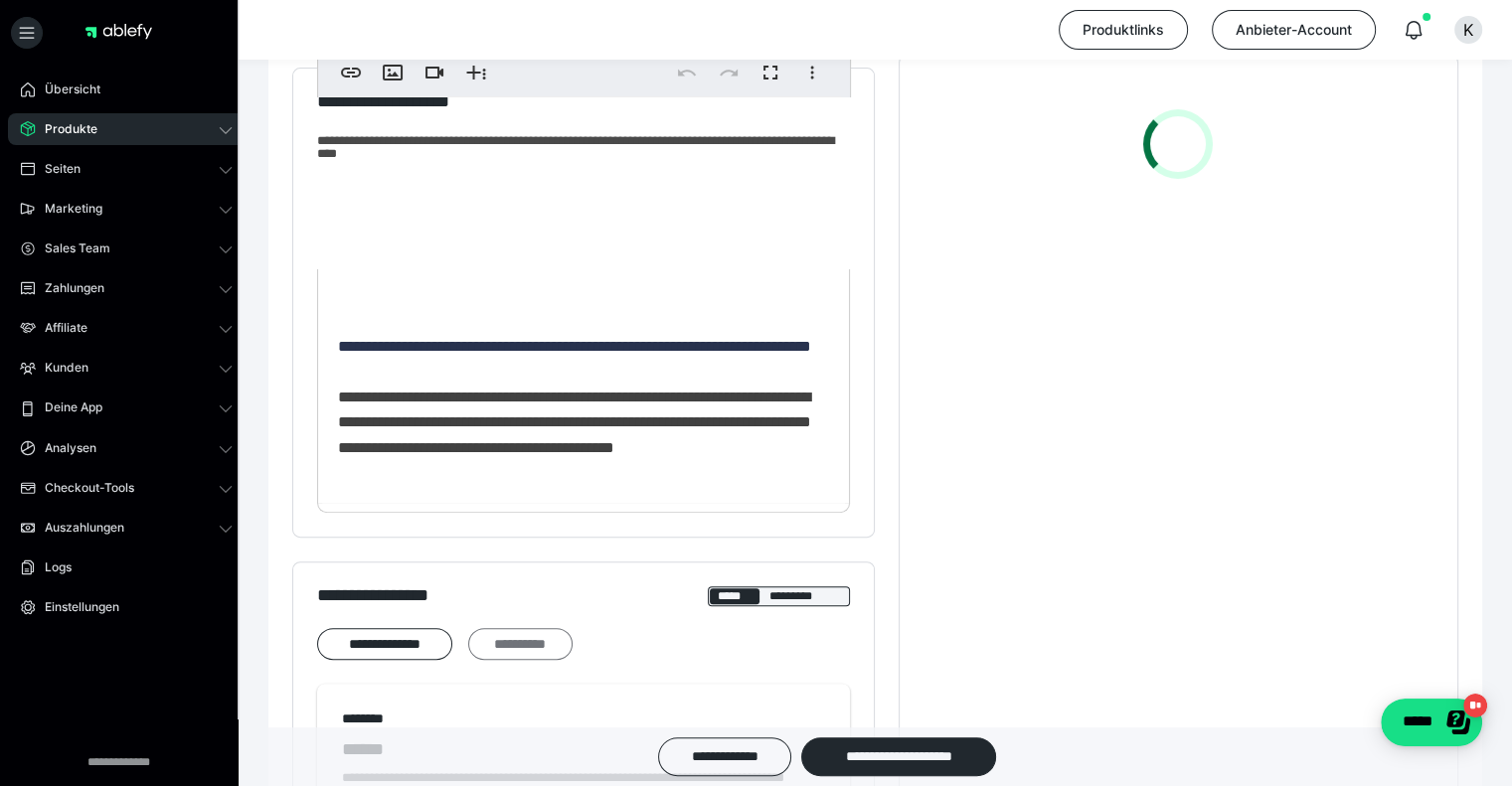 scroll, scrollTop: 861, scrollLeft: 0, axis: vertical 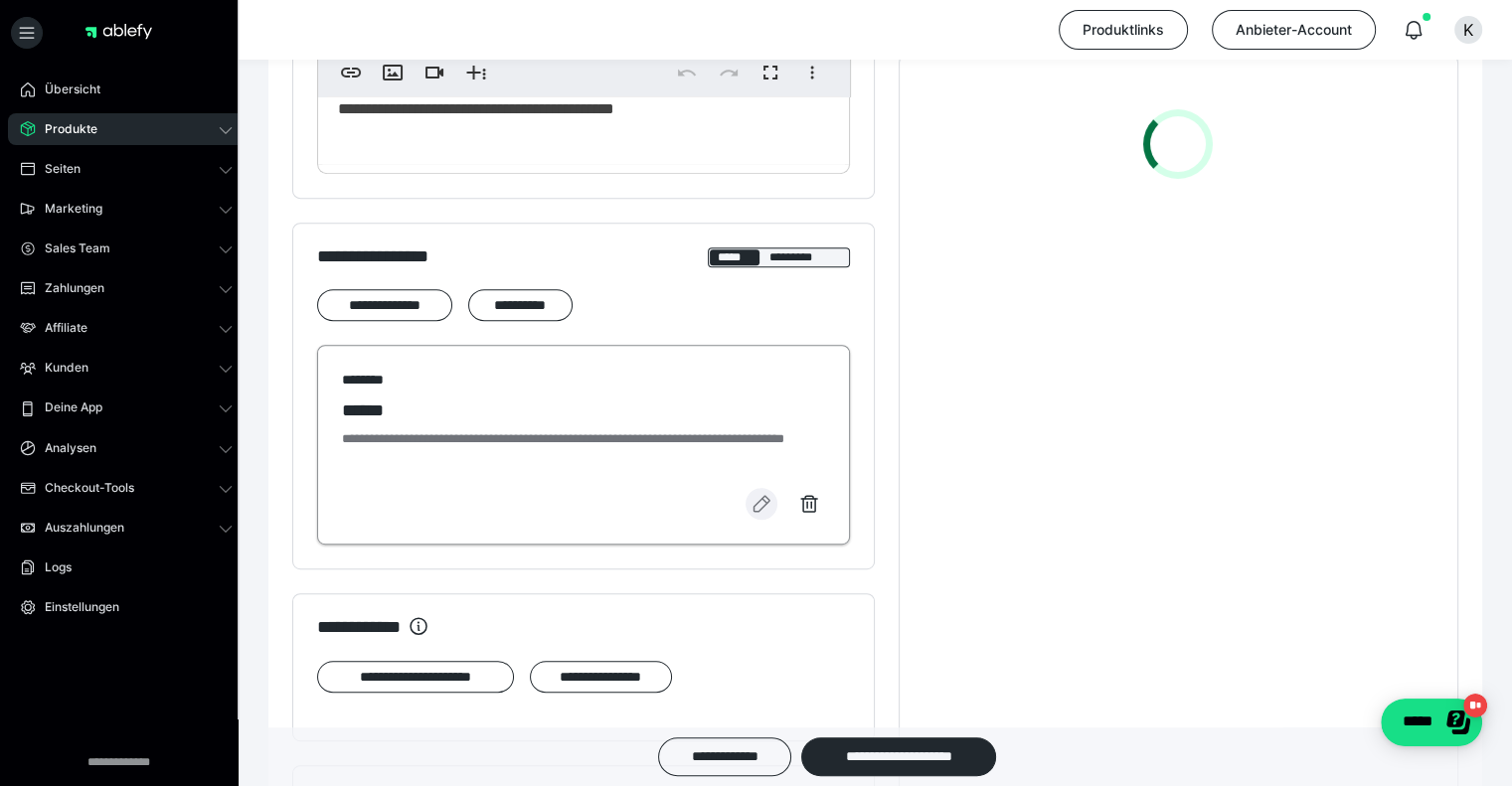 click 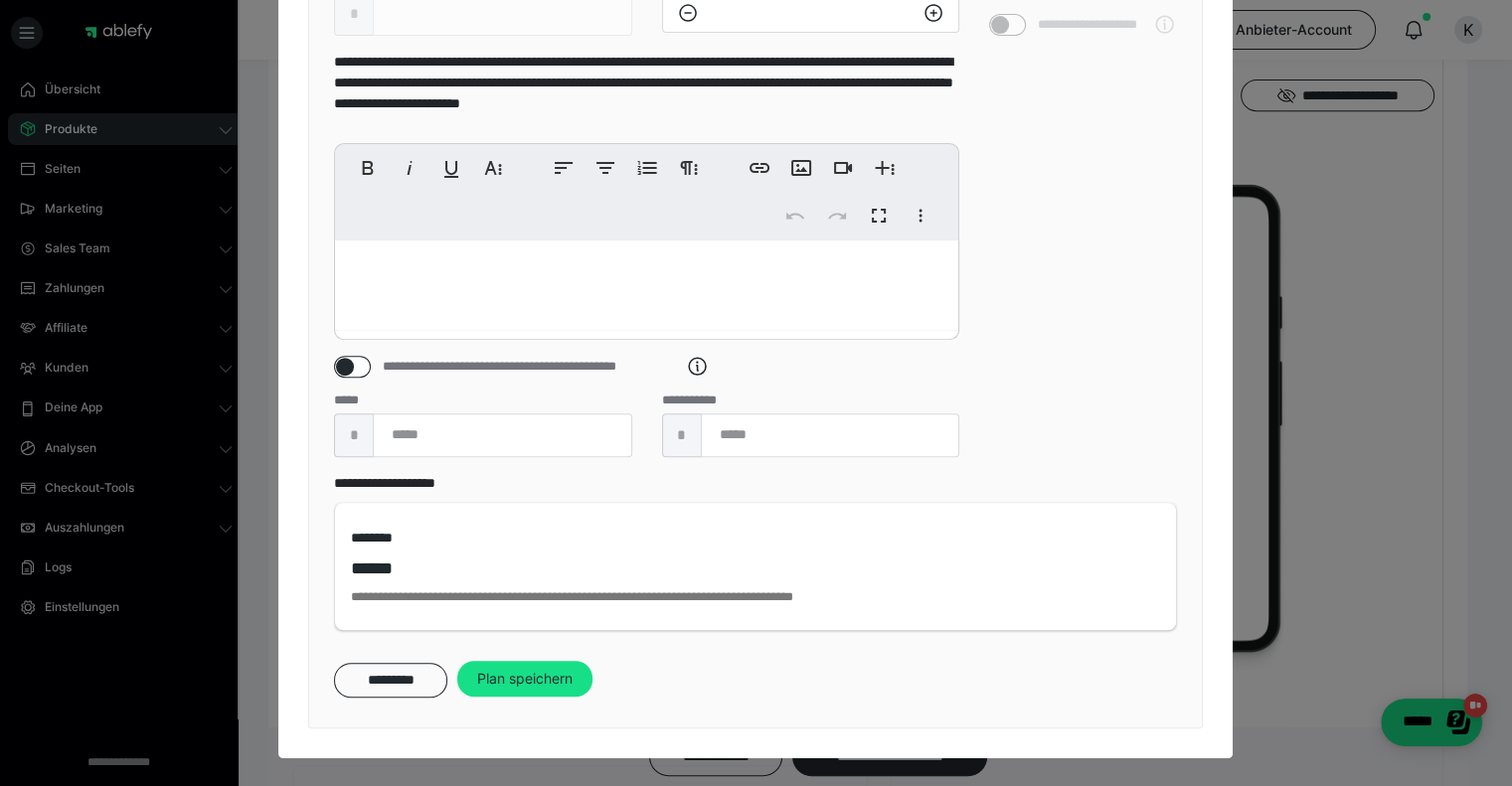 scroll, scrollTop: 644, scrollLeft: 0, axis: vertical 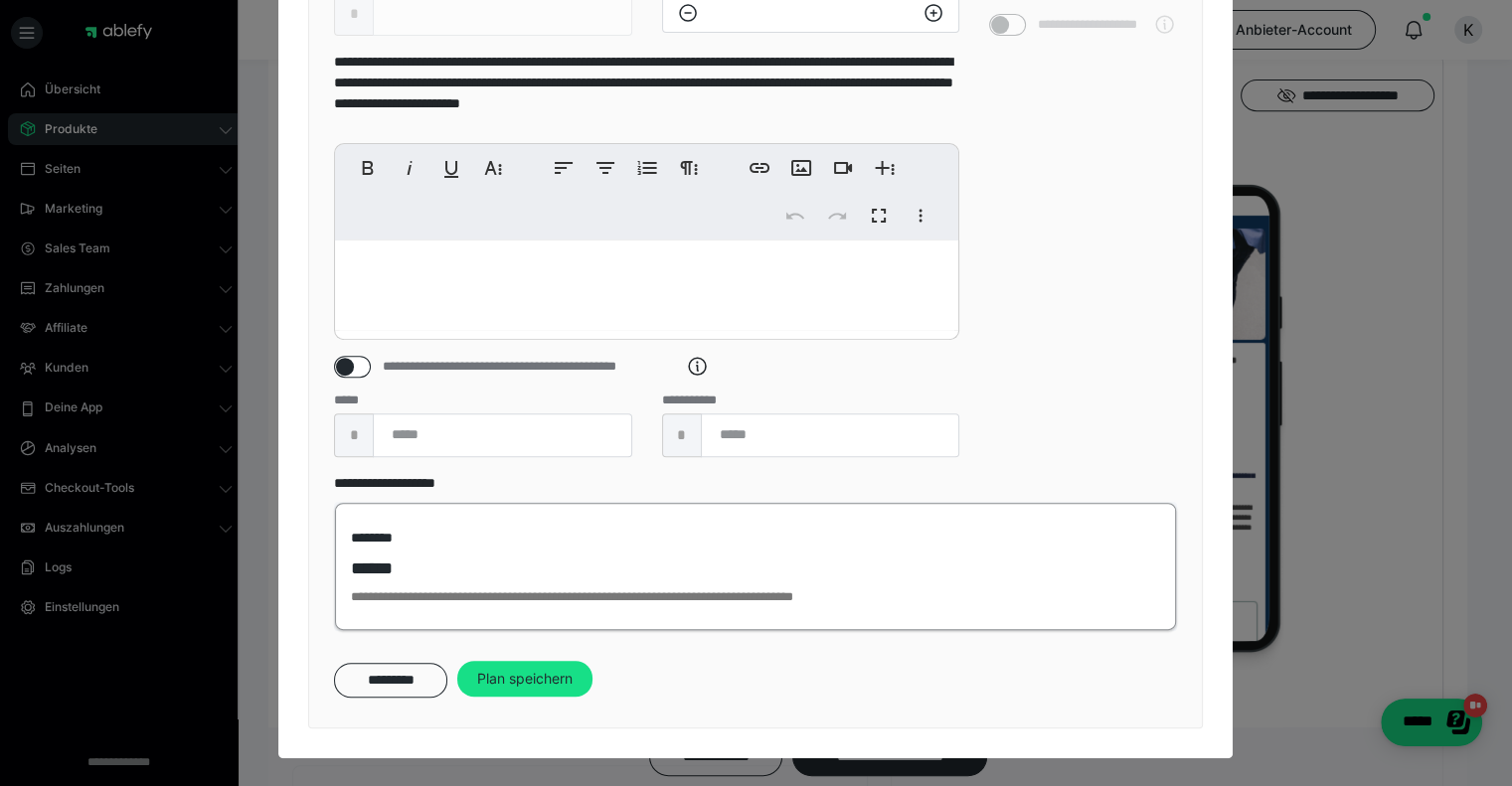click on "******" at bounding box center (381, 568) 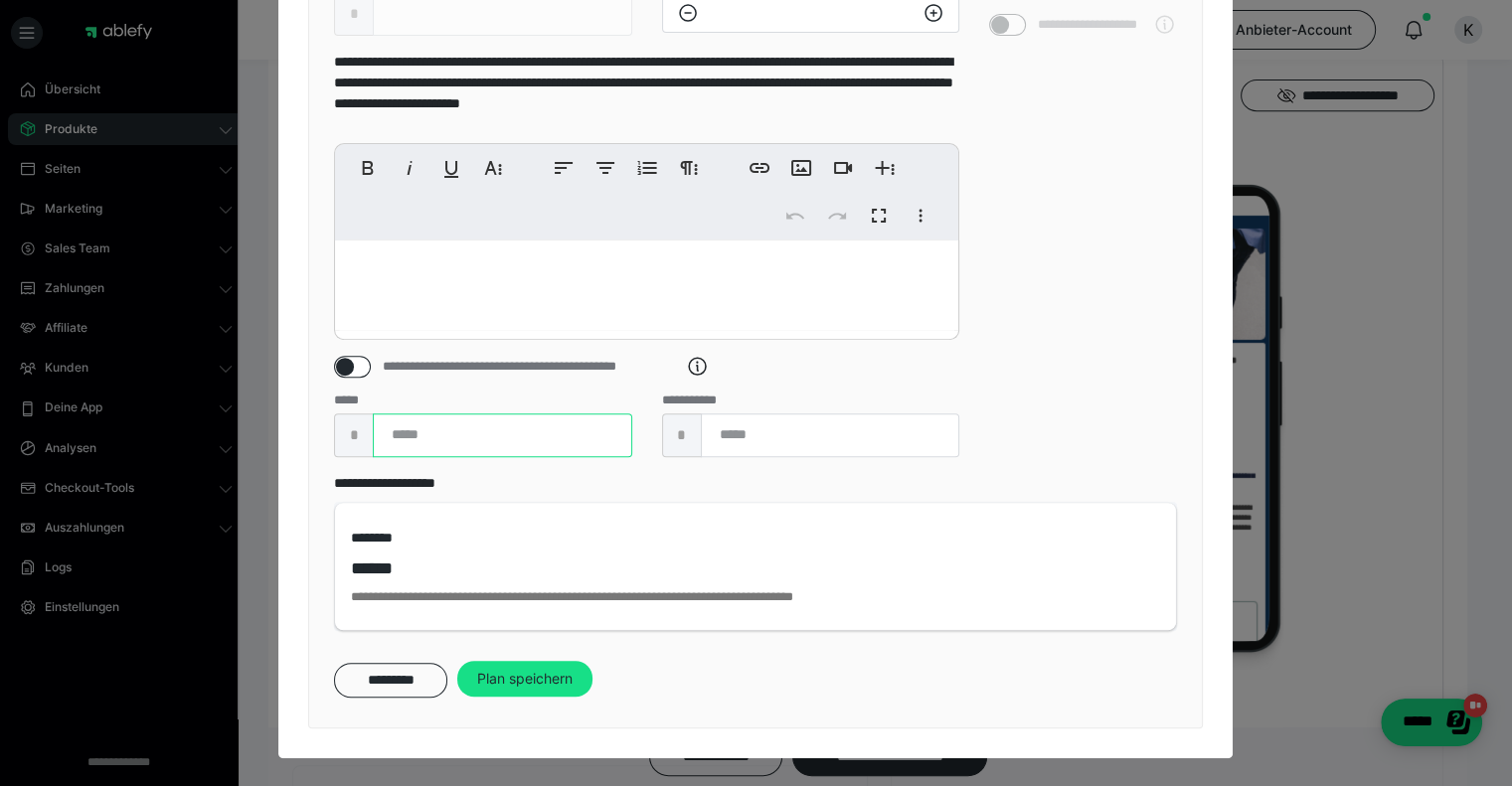 click on "**" at bounding box center [502, 435] 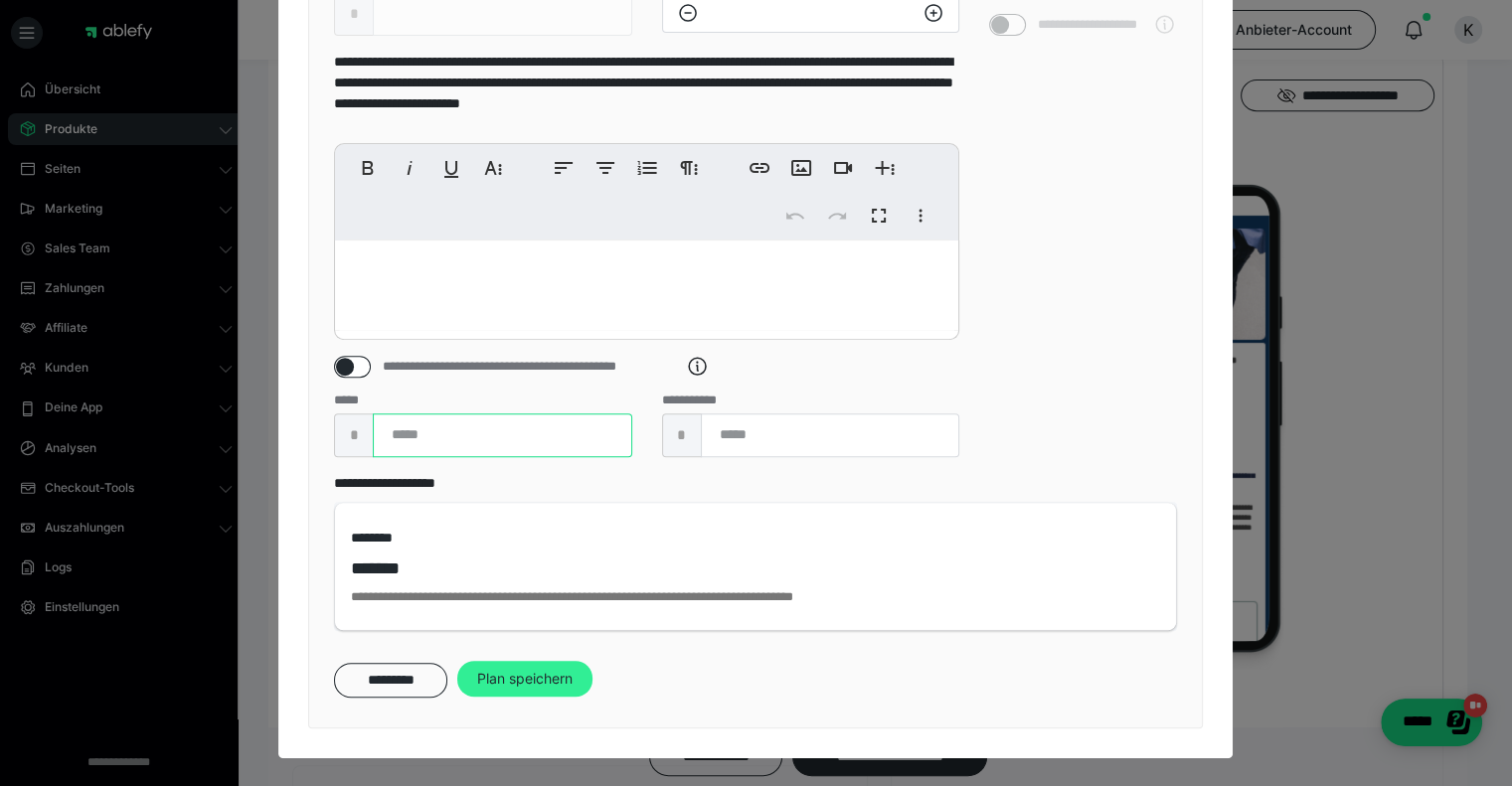 type on "***" 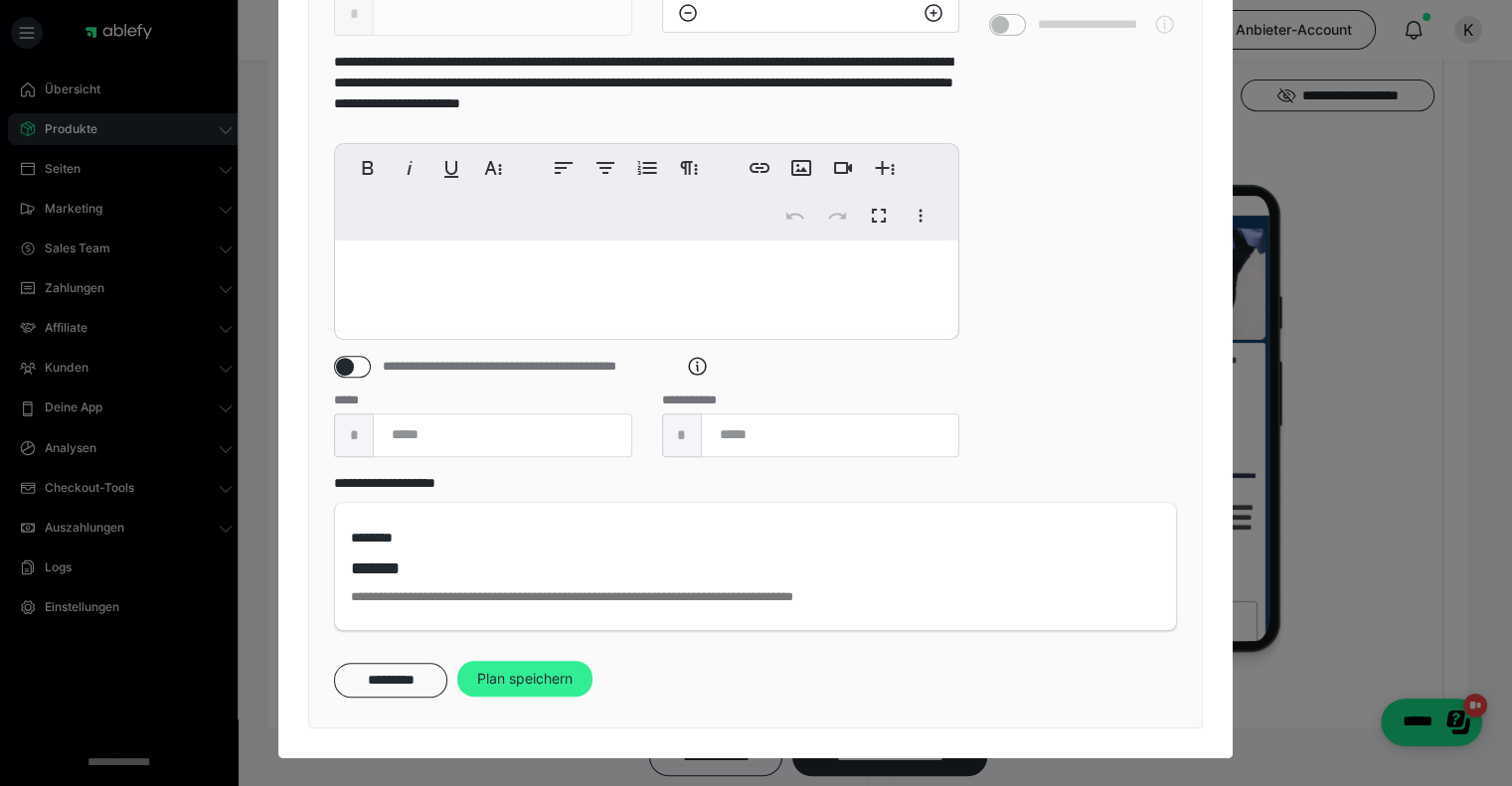 click on "Plan speichern" at bounding box center [525, 679] 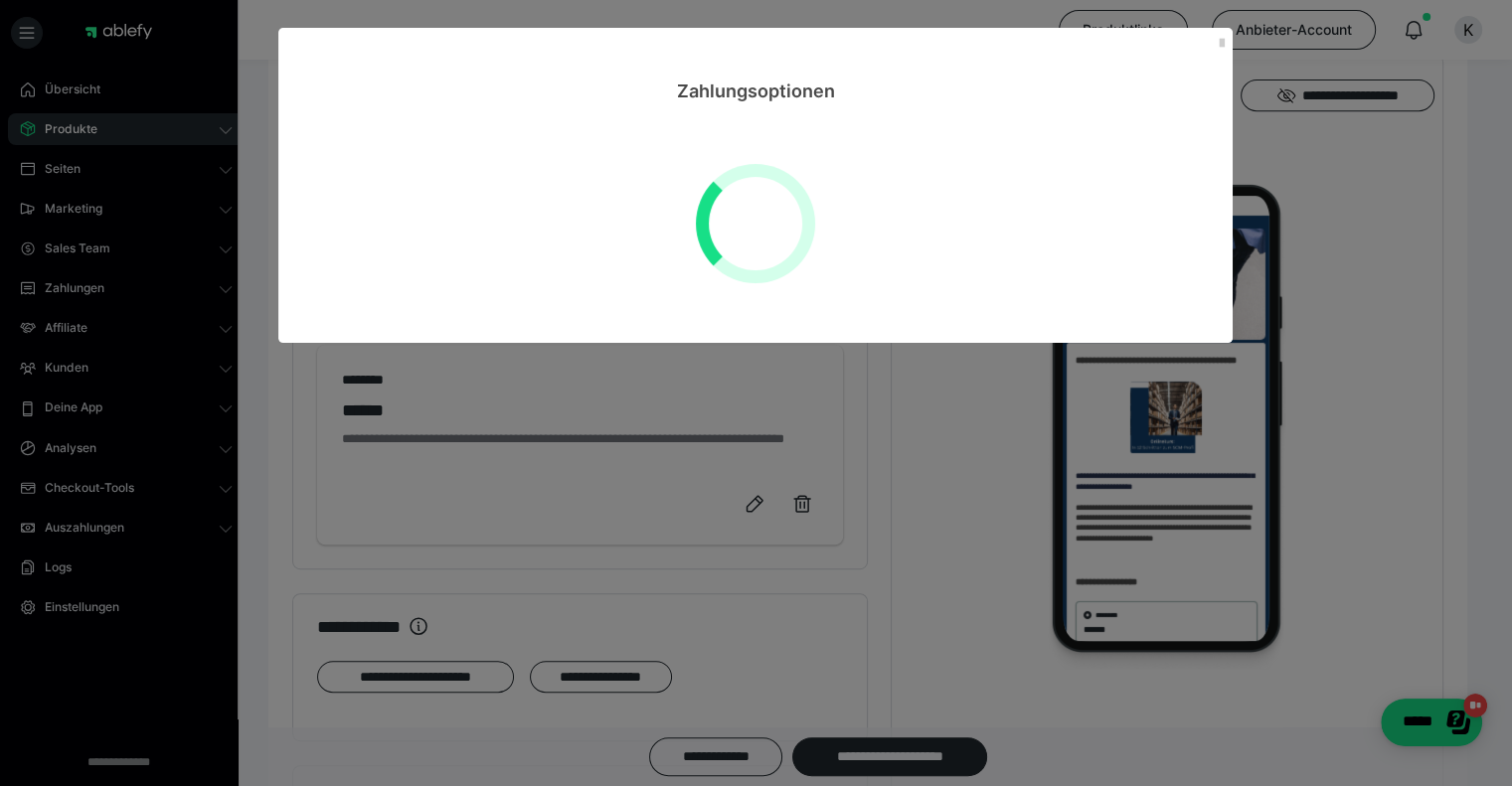 scroll, scrollTop: 0, scrollLeft: 0, axis: both 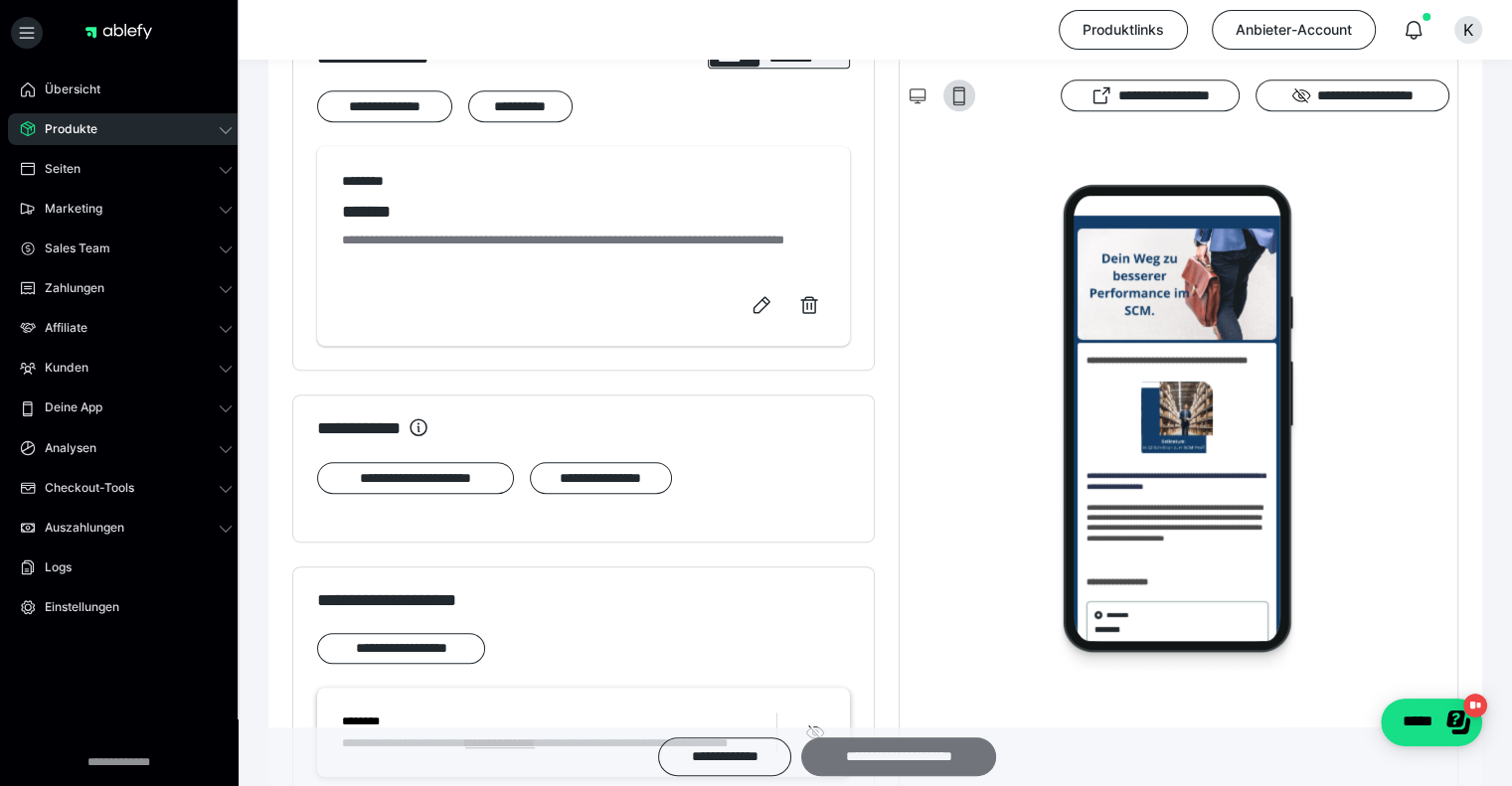click on "**********" at bounding box center [899, 756] 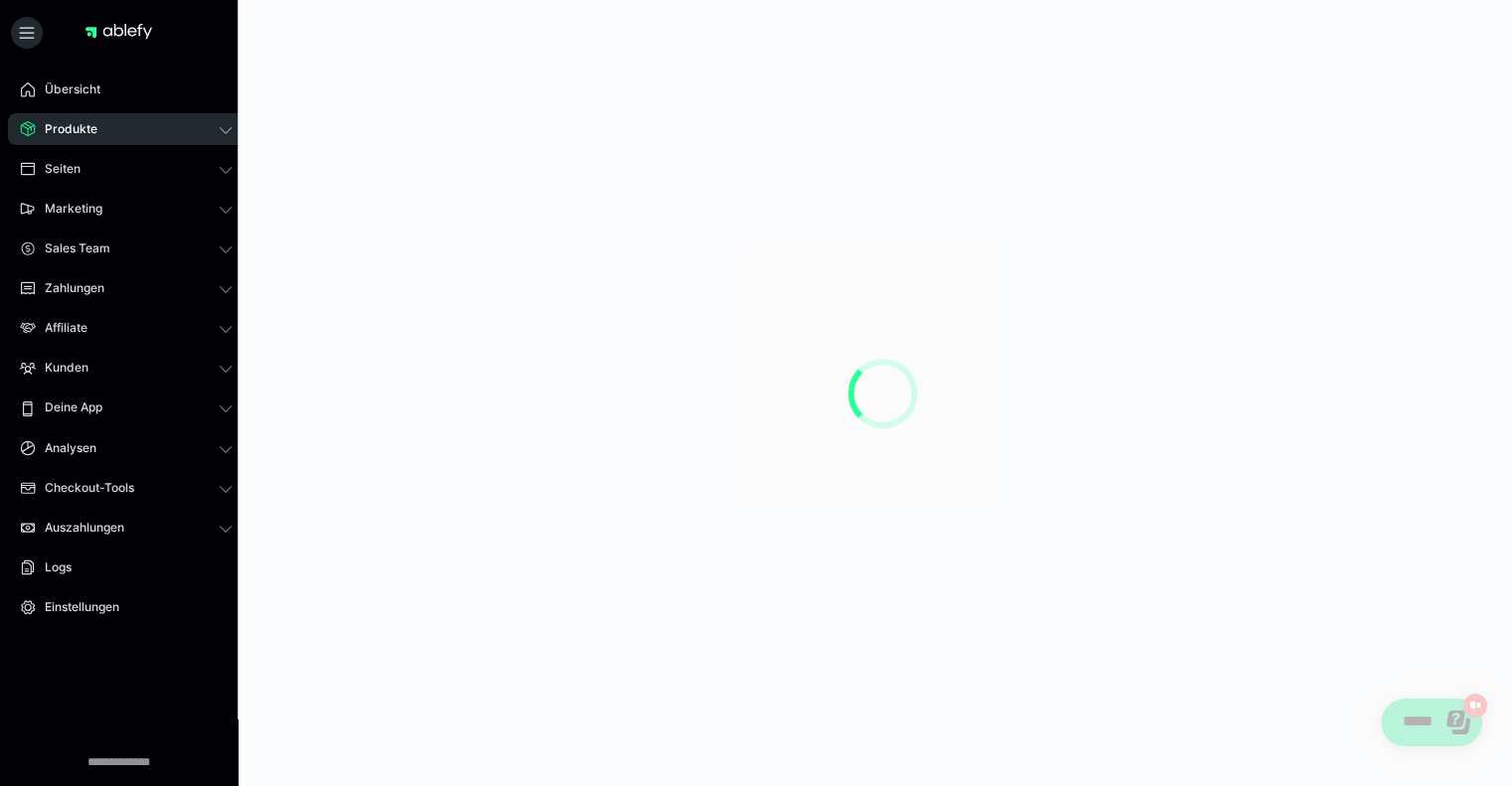 scroll, scrollTop: 0, scrollLeft: 0, axis: both 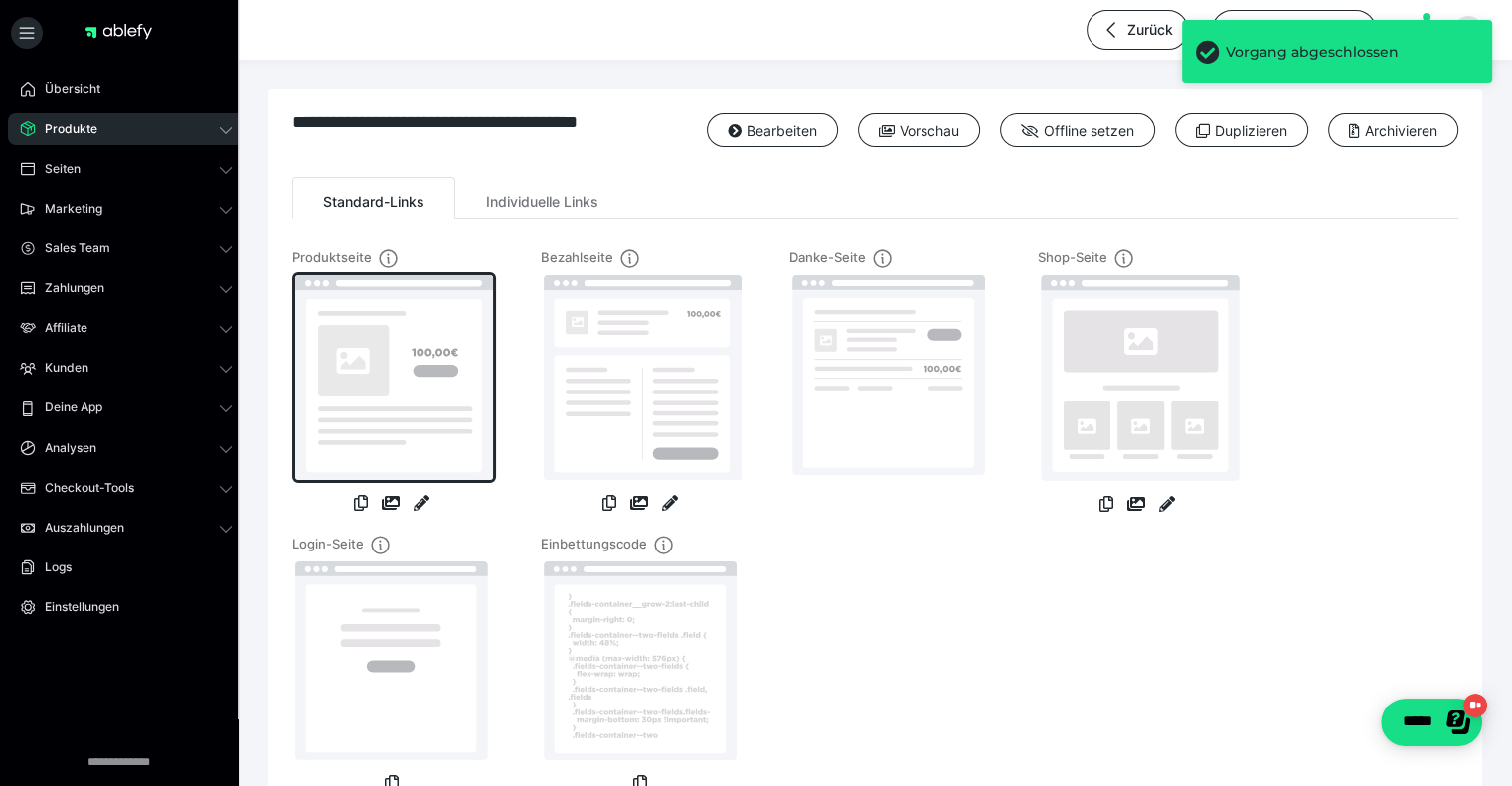 click at bounding box center [394, 378] 